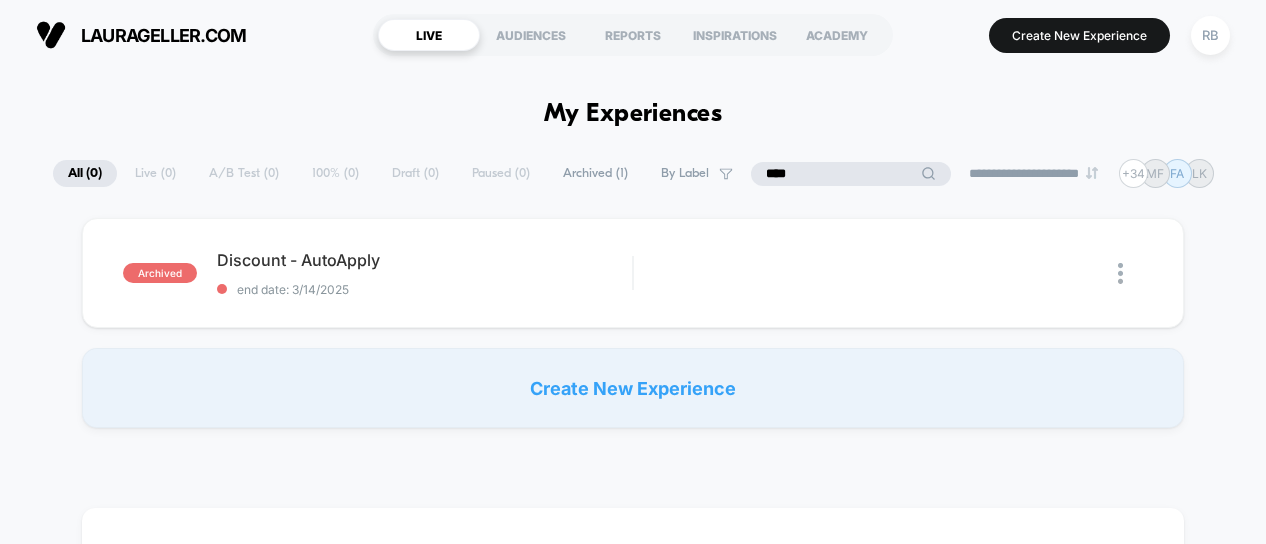 scroll, scrollTop: 0, scrollLeft: 0, axis: both 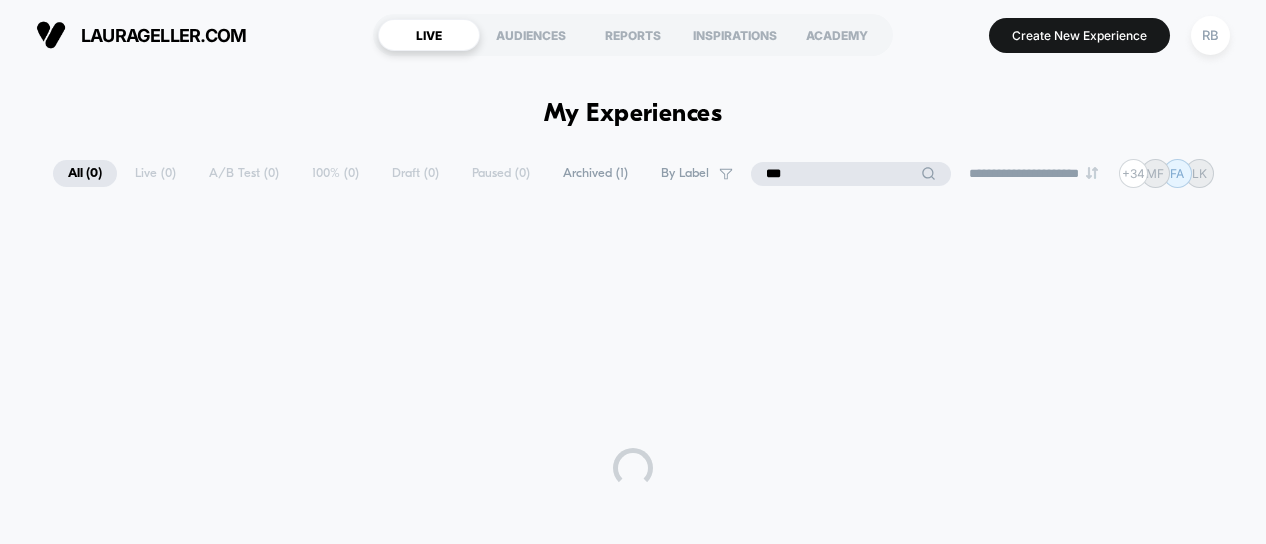 type on "***" 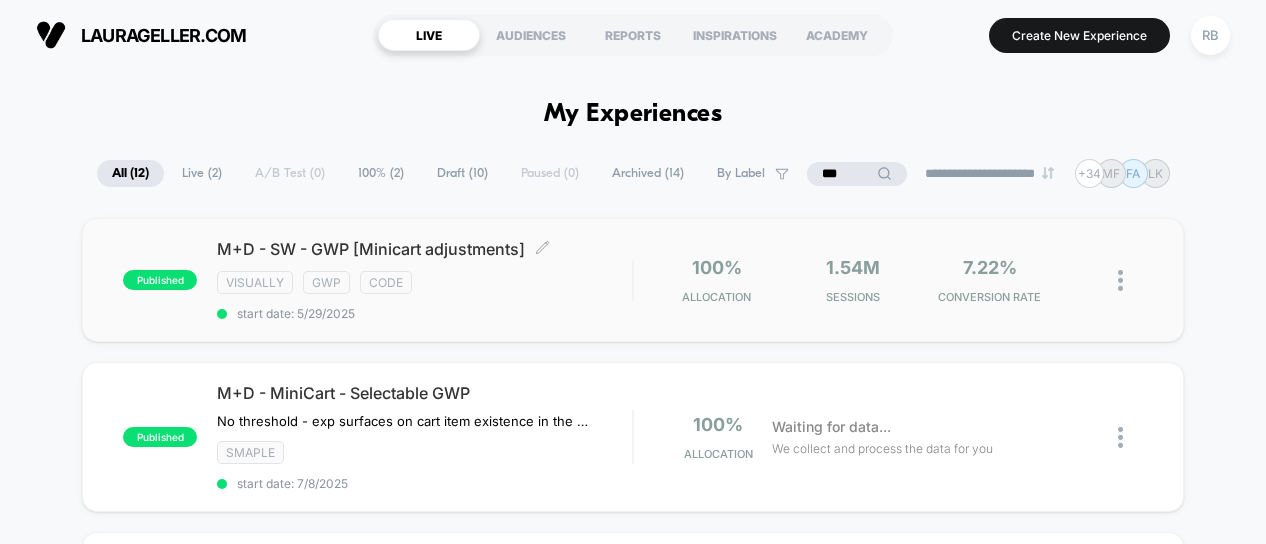 click on "M+D - SW - GWP [Minicart adjustments] Click to edit experience details Click to edit experience details visually gwp code start date: 5/29/2025" at bounding box center [424, 280] 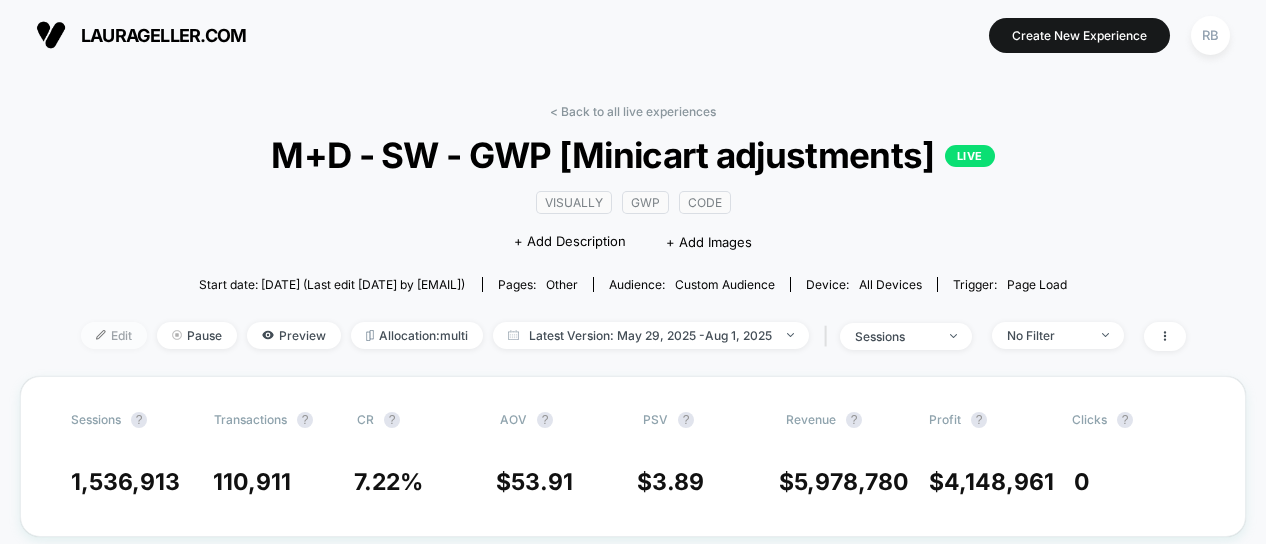 click on "Edit" at bounding box center [114, 335] 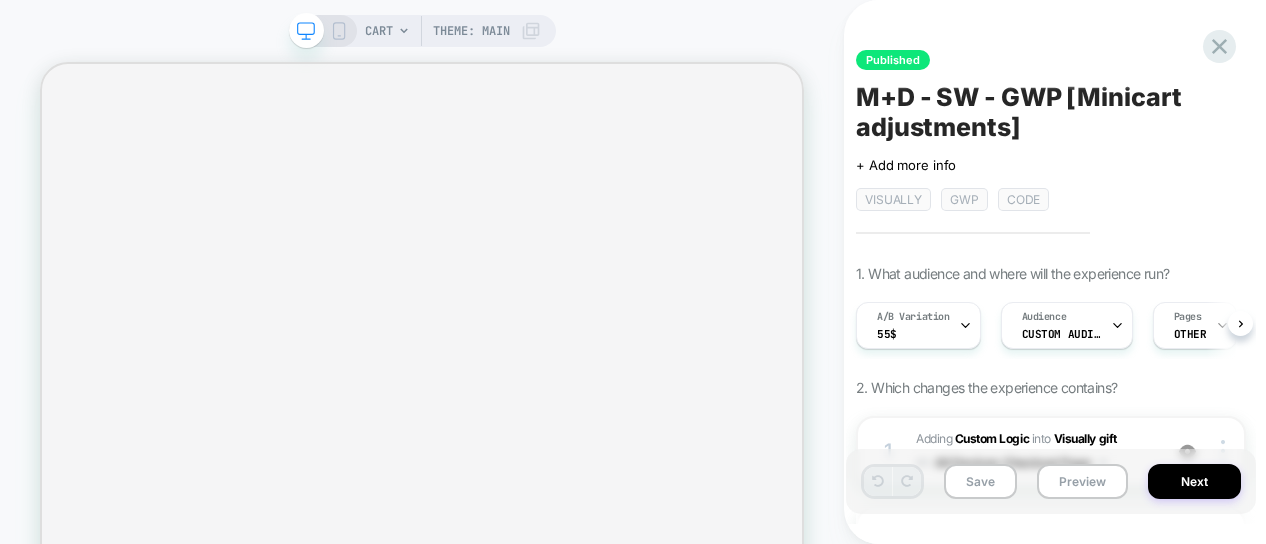 scroll, scrollTop: 0, scrollLeft: 1, axis: horizontal 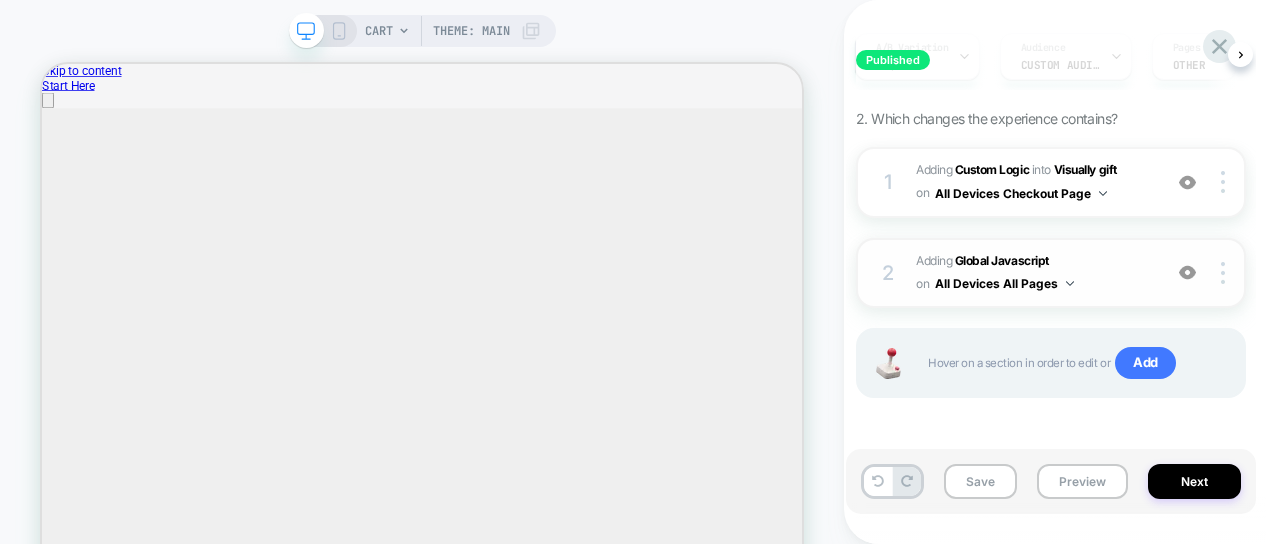 click on "Adding   Global Javascript   on All Devices All Pages" at bounding box center [1033, 273] 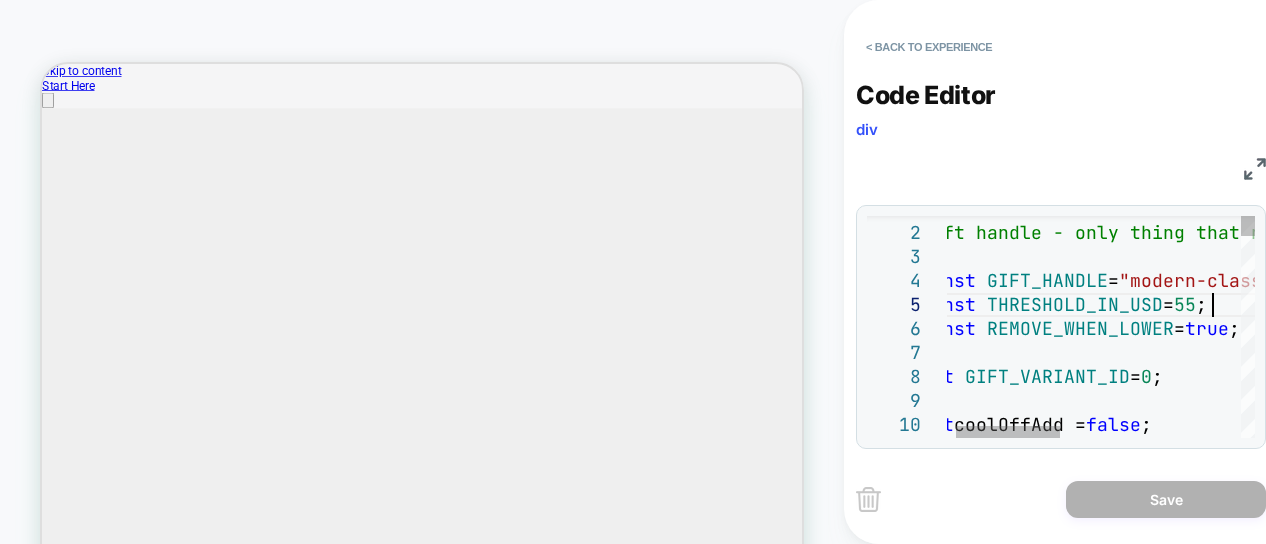 click on "/*   Gift handle - only thing that needs to be change d */ const   GIFT_HANDLE  =  "modern-classic-waterproof-lip-liner-nice-neutral- gwp" ; const   THRESHOLD_IN_USD  =  55 ; const   REMOVE_WHEN_LOWER  =  true ; let   GIFT_VARIANT_ID  =  0 ; let  coolOffAdd =  false ;" at bounding box center (1354, 4316) 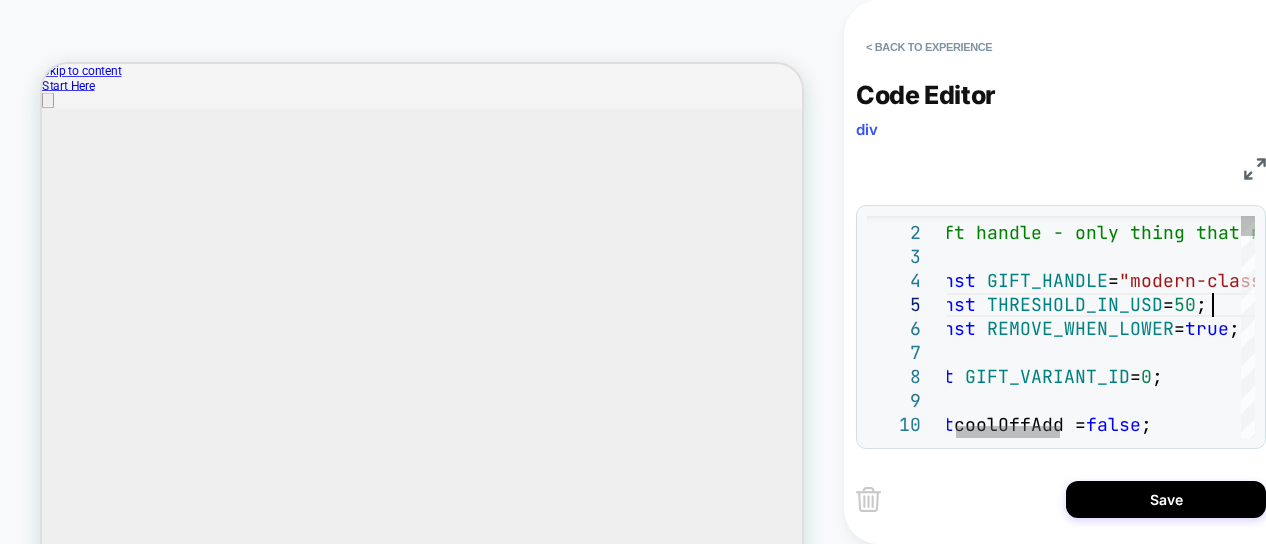 scroll, scrollTop: 96, scrollLeft: 291, axis: both 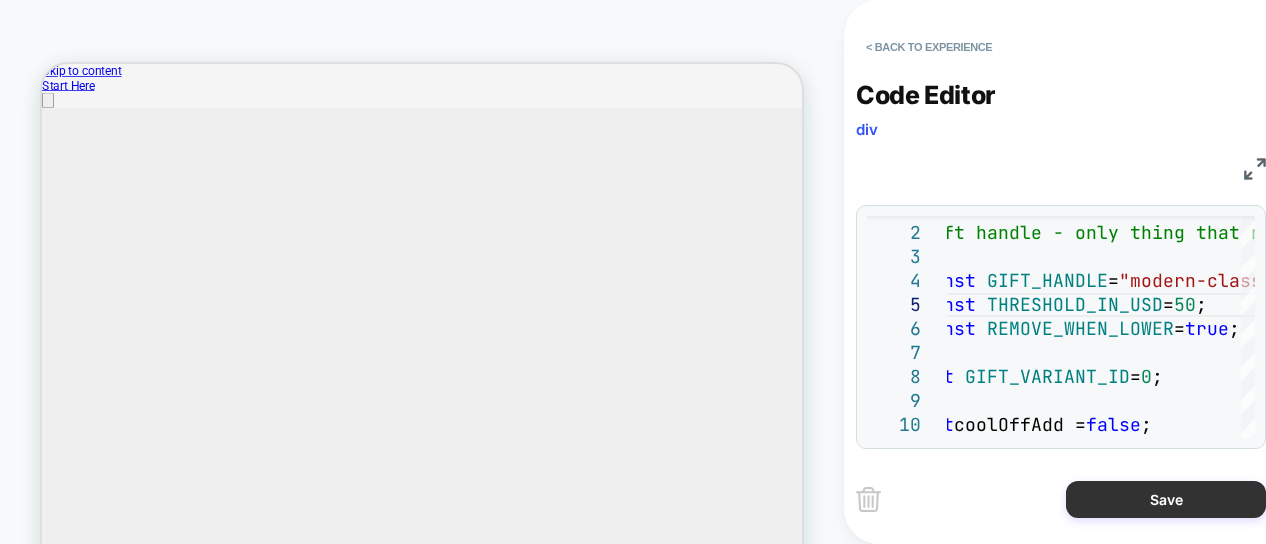type on "**********" 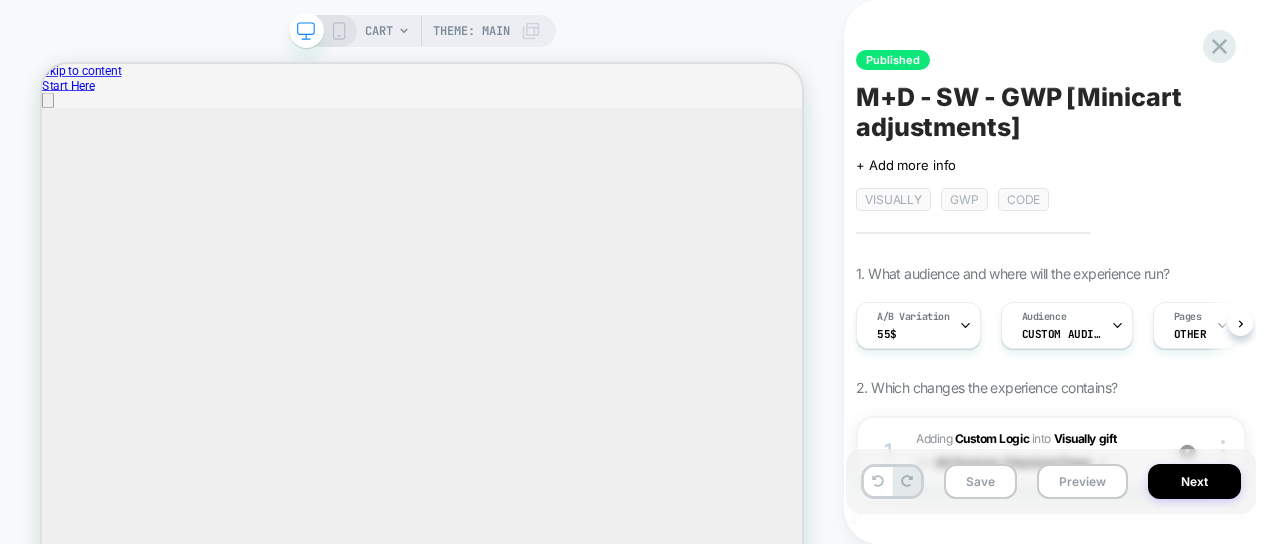 scroll, scrollTop: 0, scrollLeft: 1, axis: horizontal 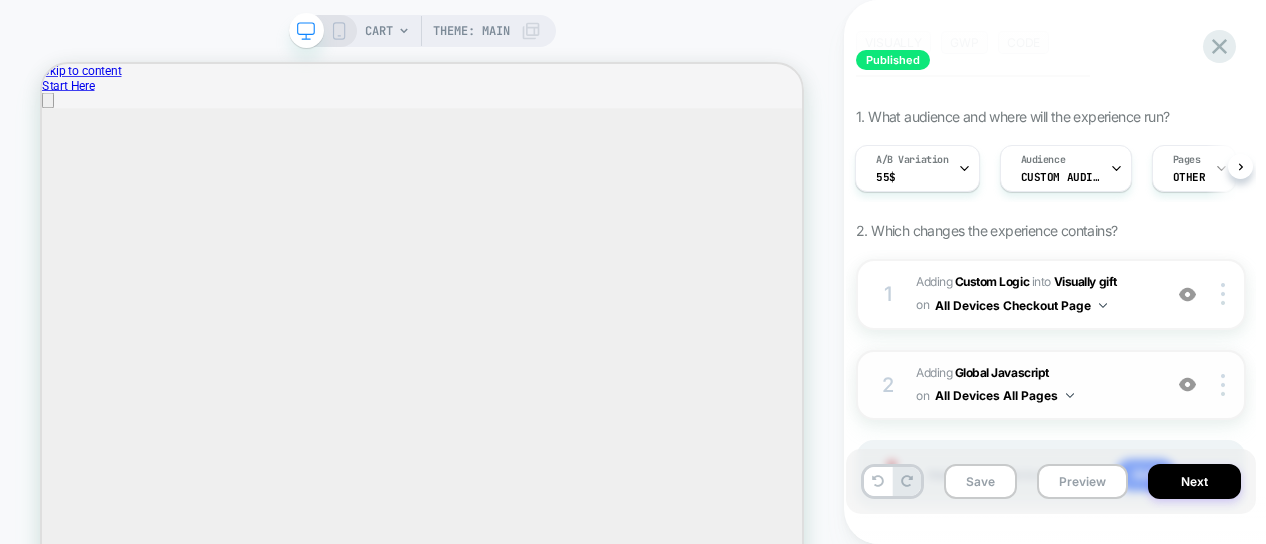 click on "Adding   Global Javascript   on All Devices All Pages" at bounding box center (1033, 385) 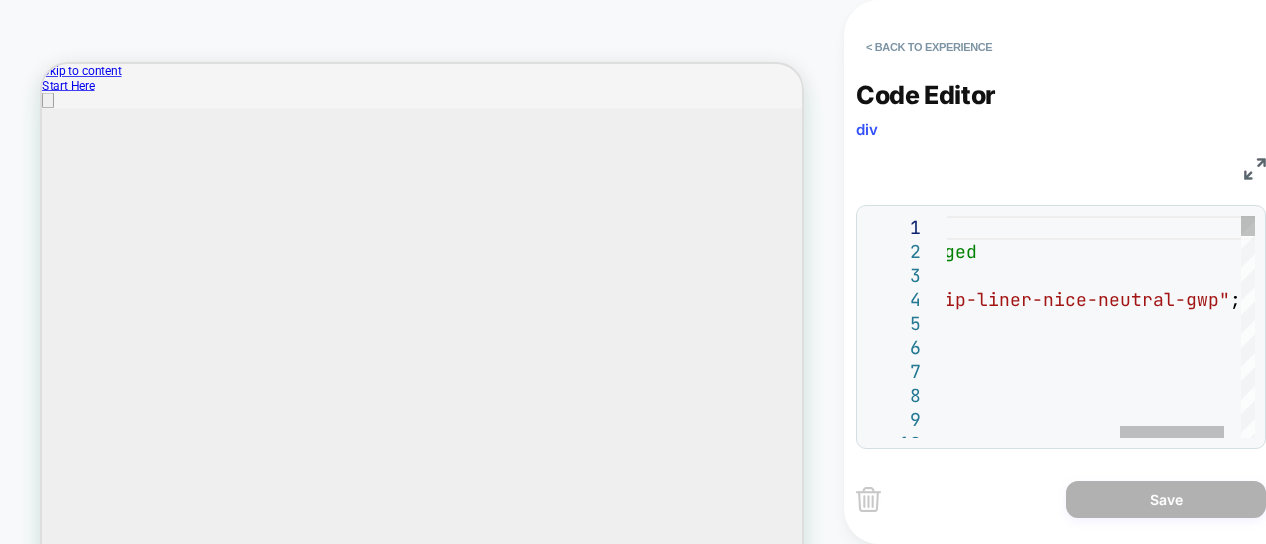 scroll, scrollTop: 0, scrollLeft: 0, axis: both 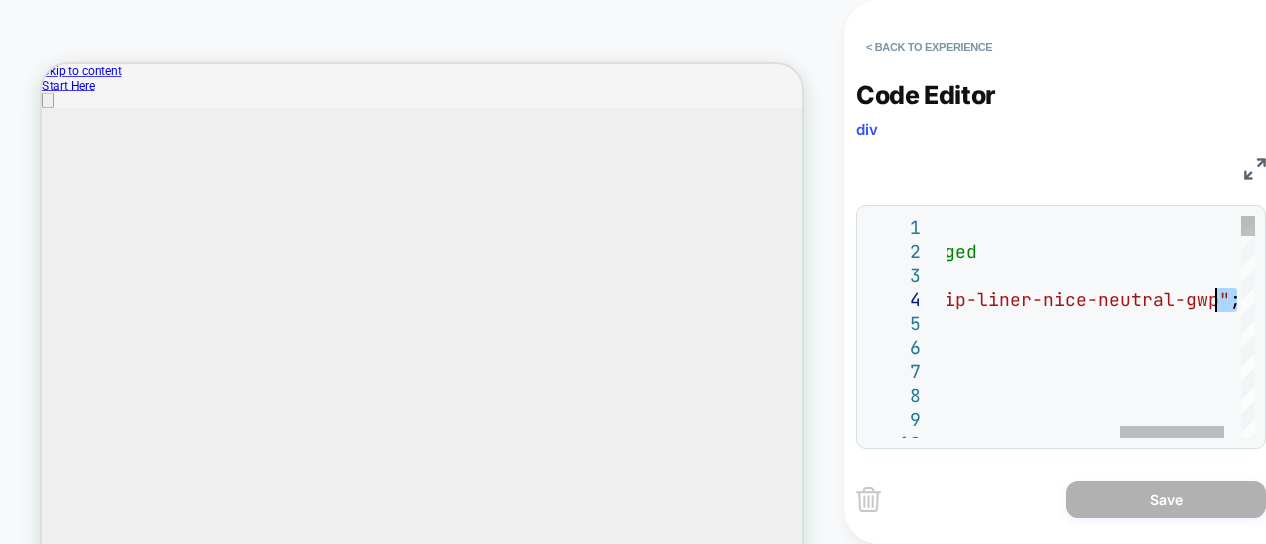 drag, startPoint x: 1233, startPoint y: 309, endPoint x: 1212, endPoint y: 307, distance: 21.095022 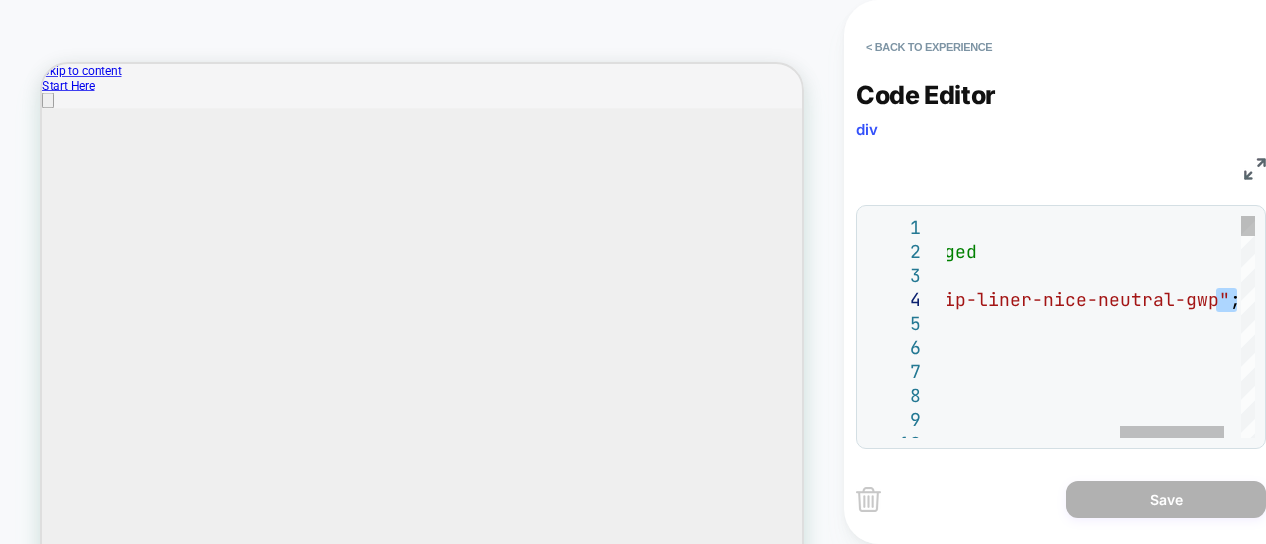 click on "/*   Gift handle - only thing that needs to be change d */ const   GIFT_HANDLE  =  "modern-classic-waterproof-lip-liner-nice-neutral- gwp" ; const   THRESHOLD_IN_USD  =  50 ; const   REMOVE_WHEN_LOWER  =  true ; let   GIFT_VARIANT_ID  =  0 ; let  coolOffAdd =  false ;" at bounding box center [871, 4335] 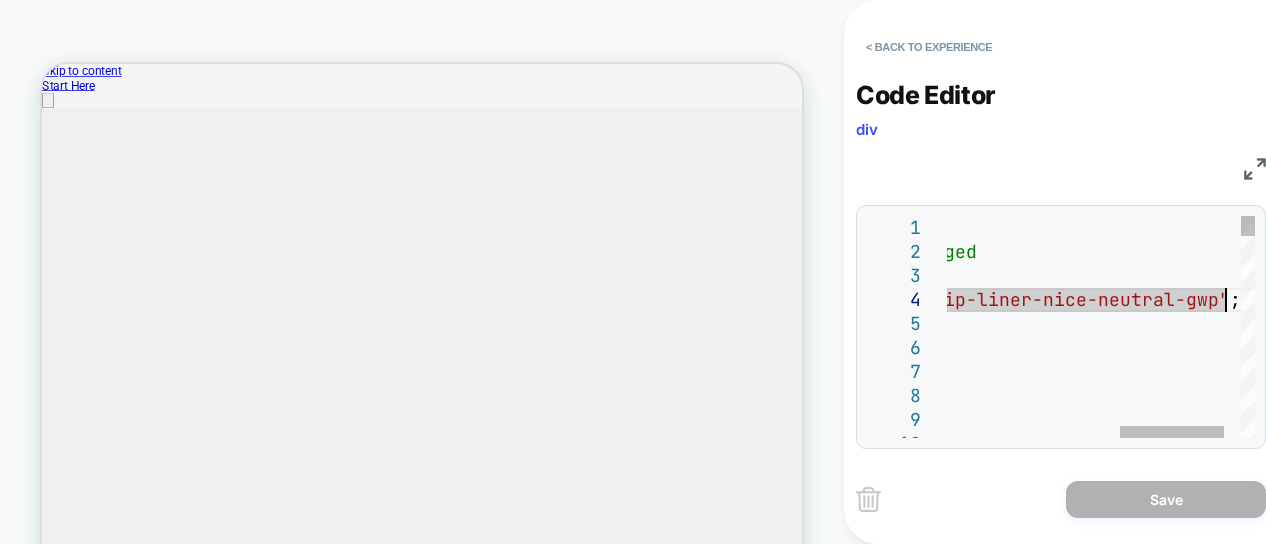 click on "/*   Gift handle - only thing that needs to be change d */ const   GIFT_HANDLE  =  "modern-classic-waterproof-lip-liner-nice-neutral- gwp" ; const   THRESHOLD_IN_USD  =  50 ; const   REMOVE_WHEN_LOWER  =  true ; let   GIFT_VARIANT_ID  =  0 ; let  coolOffAdd =  false ;" at bounding box center [871, 4335] 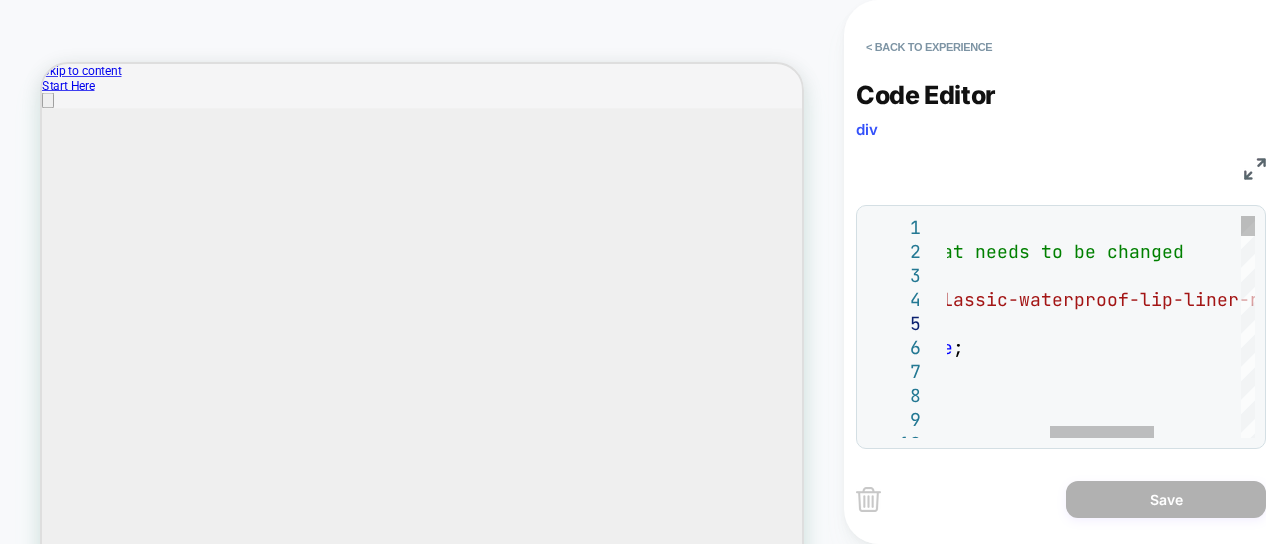 drag, startPoint x: 1226, startPoint y: 307, endPoint x: 1068, endPoint y: 318, distance: 158.38245 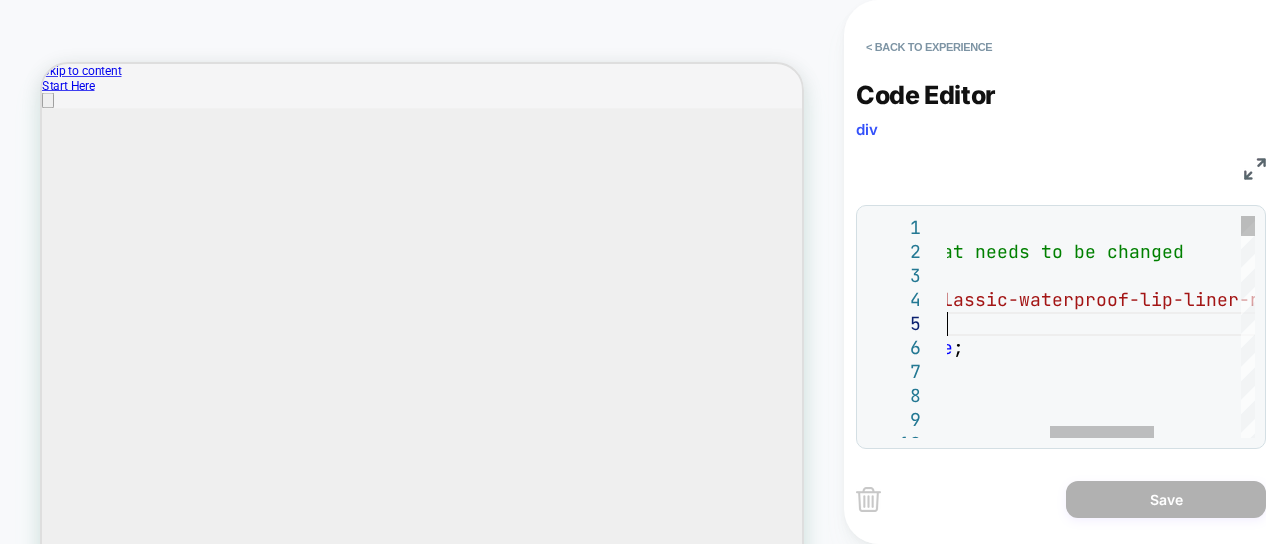 click on "/*   Gift handle - only thing that needs to be change d */ const   GIFT_HANDLE  =  "modern-classic-waterproof-lip-liner-nice-neutral- gwp" ; const   THRESHOLD_IN_USD  =  50 ; const   REMOVE_WHEN_LOWER  =  true ; let   GIFT_VARIANT_ID  =  0 ; let  coolOffAdd =  false ;" at bounding box center (1078, 4335) 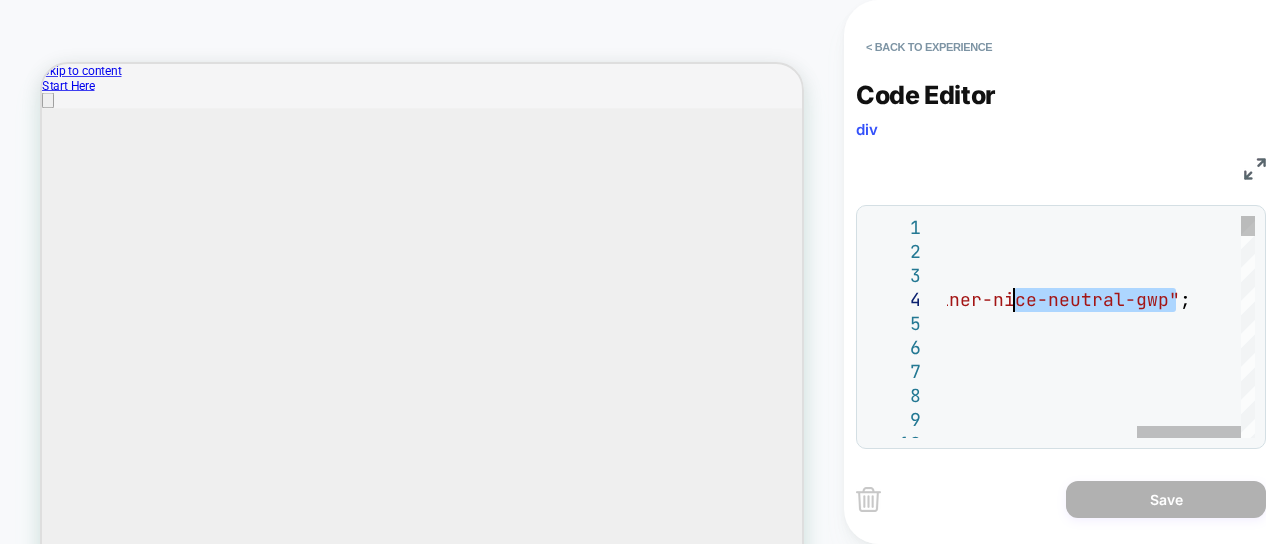 drag, startPoint x: 1176, startPoint y: 301, endPoint x: 998, endPoint y: 289, distance: 178.40404 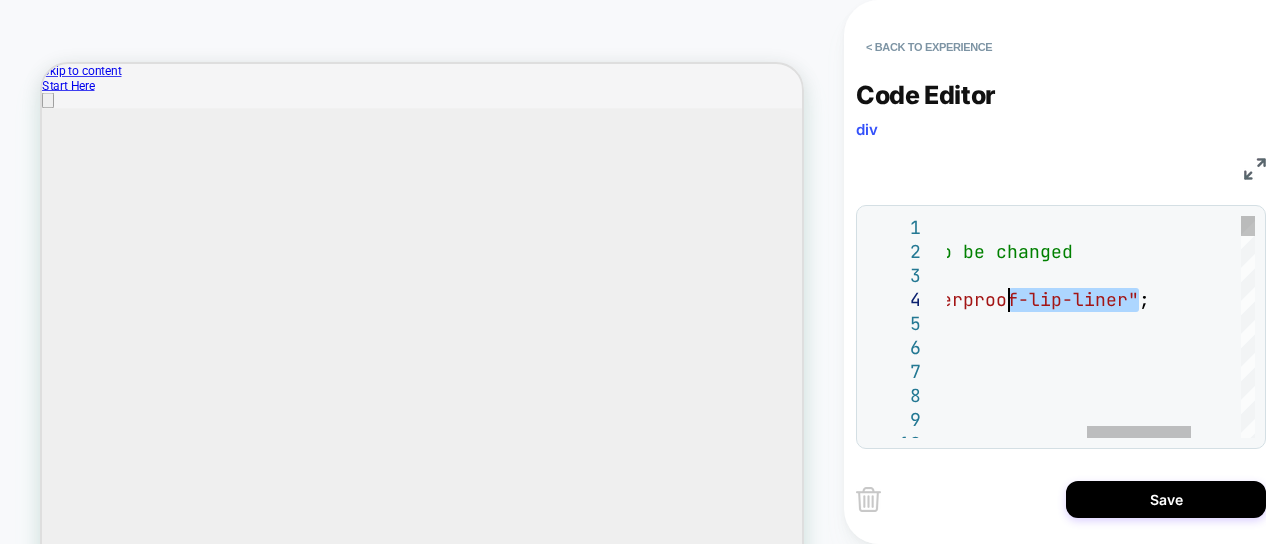 drag, startPoint x: 1136, startPoint y: 303, endPoint x: 1005, endPoint y: 301, distance: 131.01526 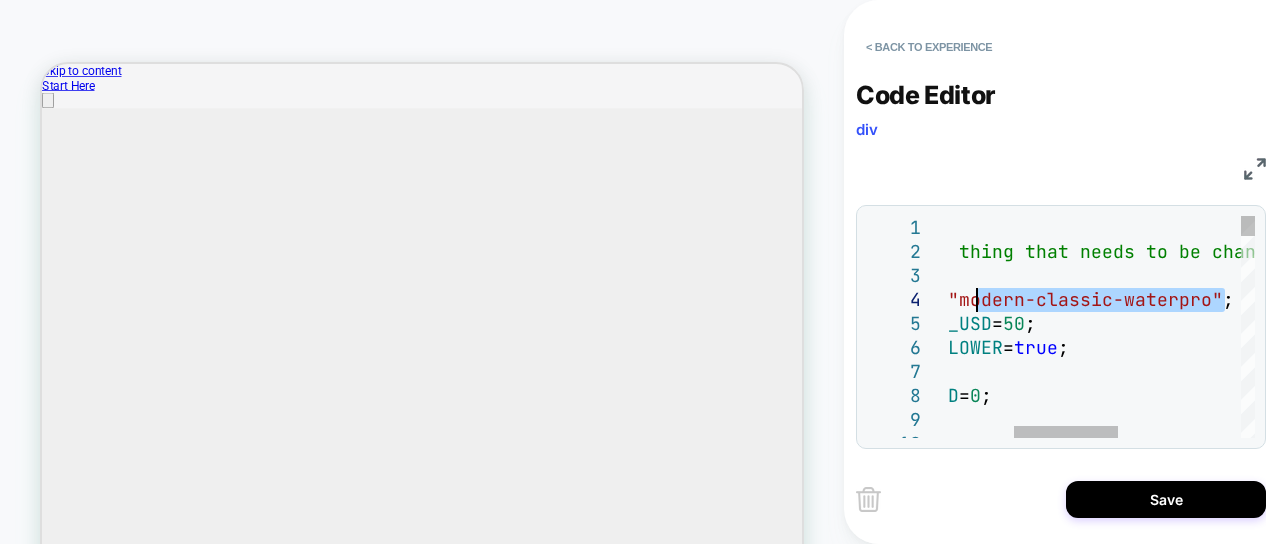 drag, startPoint x: 1227, startPoint y: 305, endPoint x: 978, endPoint y: 307, distance: 249.00803 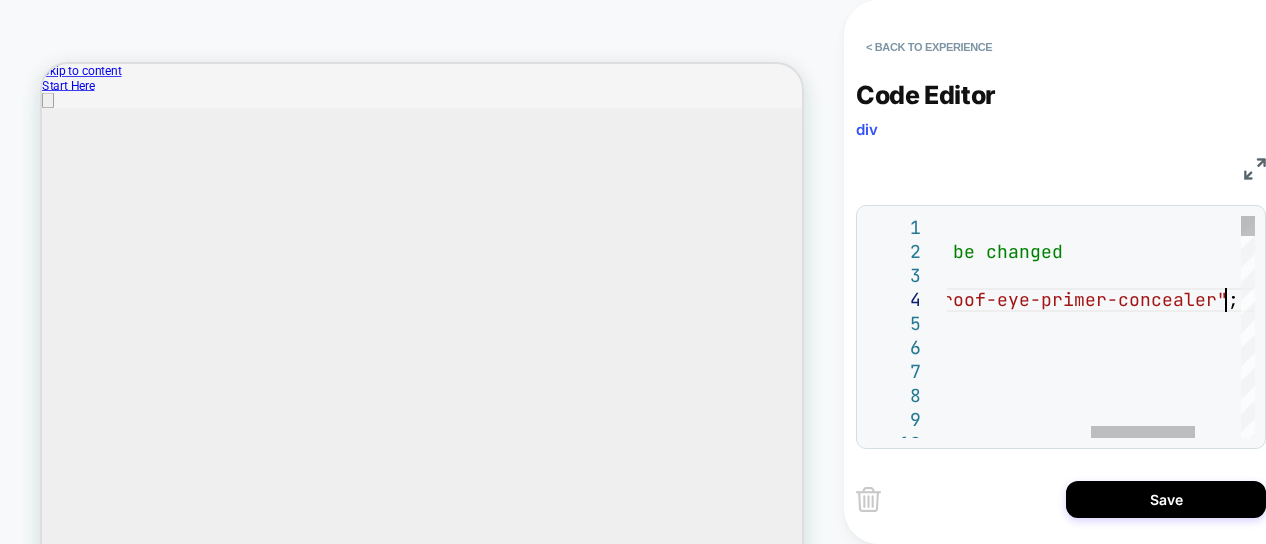 type on "**********" 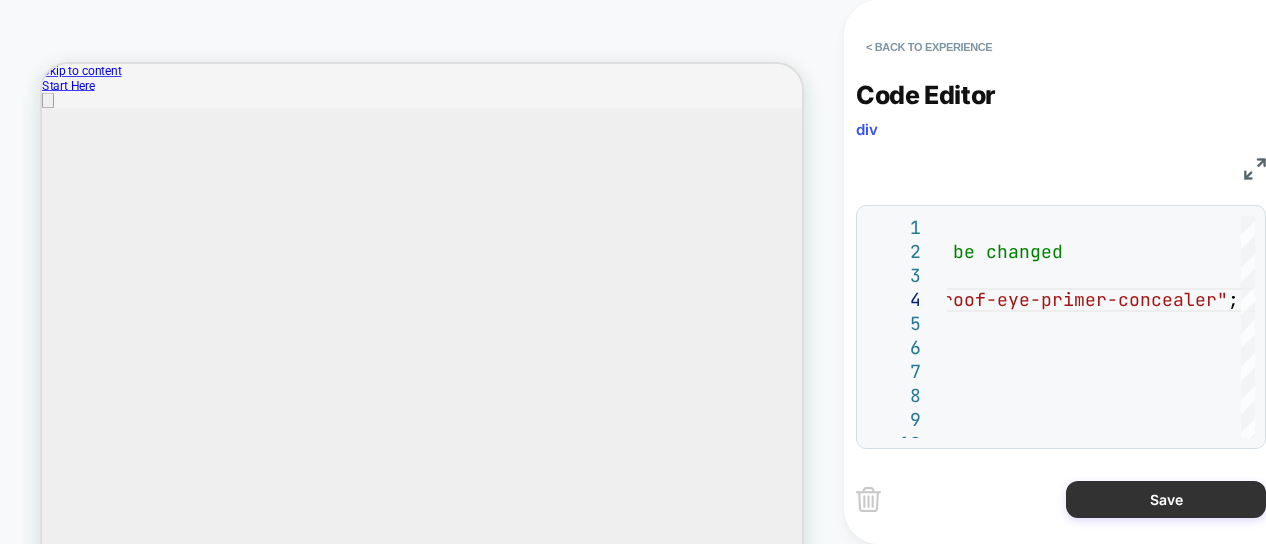 click on "Save" at bounding box center (1166, 499) 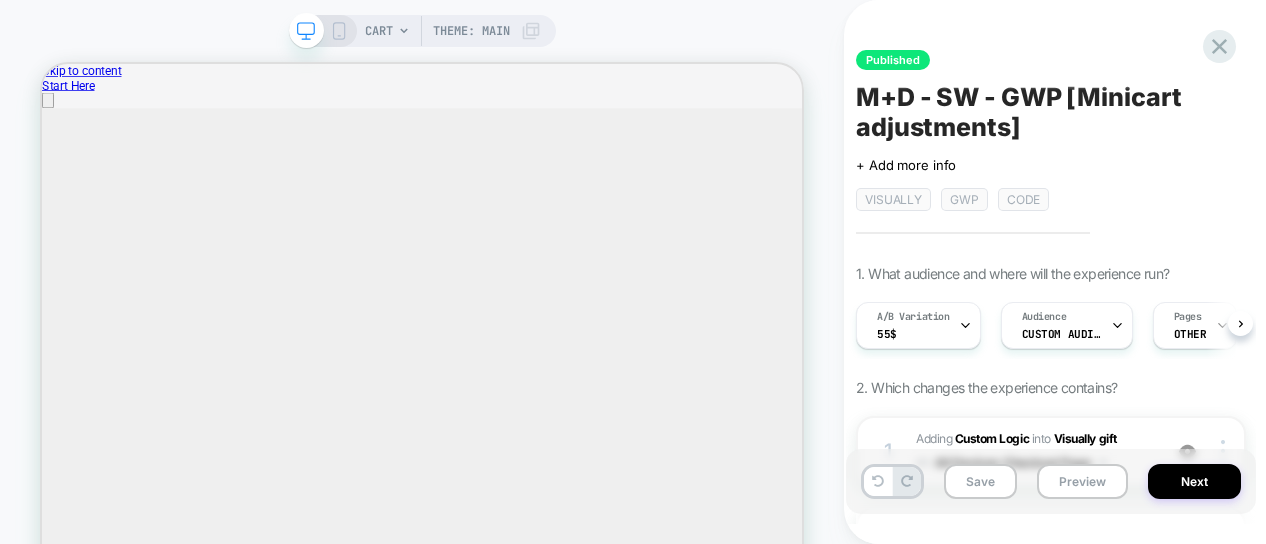 scroll, scrollTop: 0, scrollLeft: 1, axis: horizontal 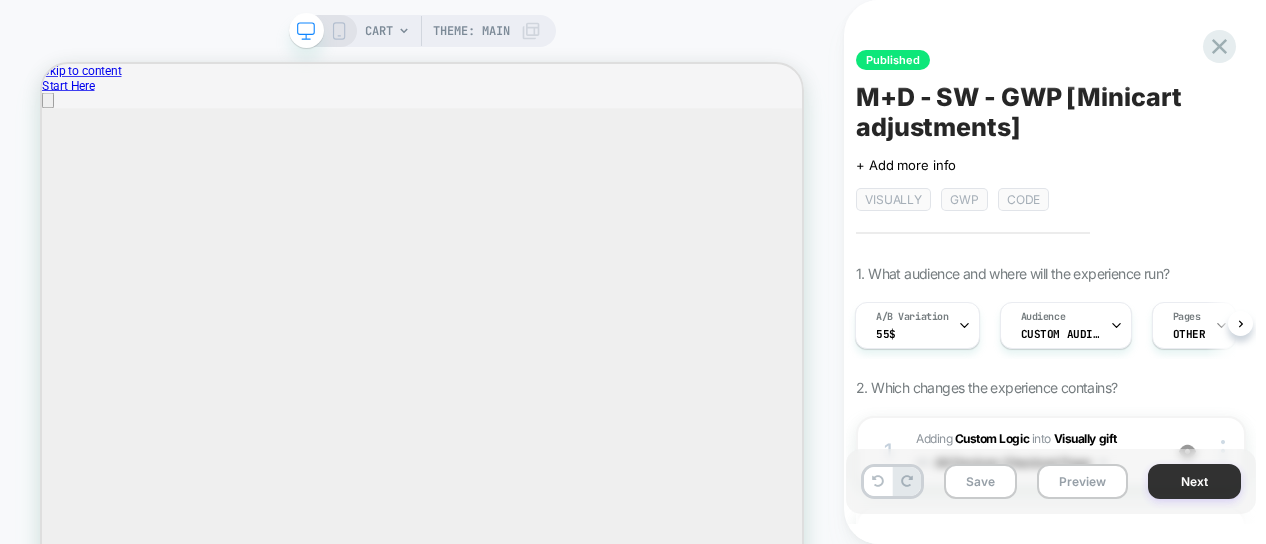 click on "Next" at bounding box center [1194, 481] 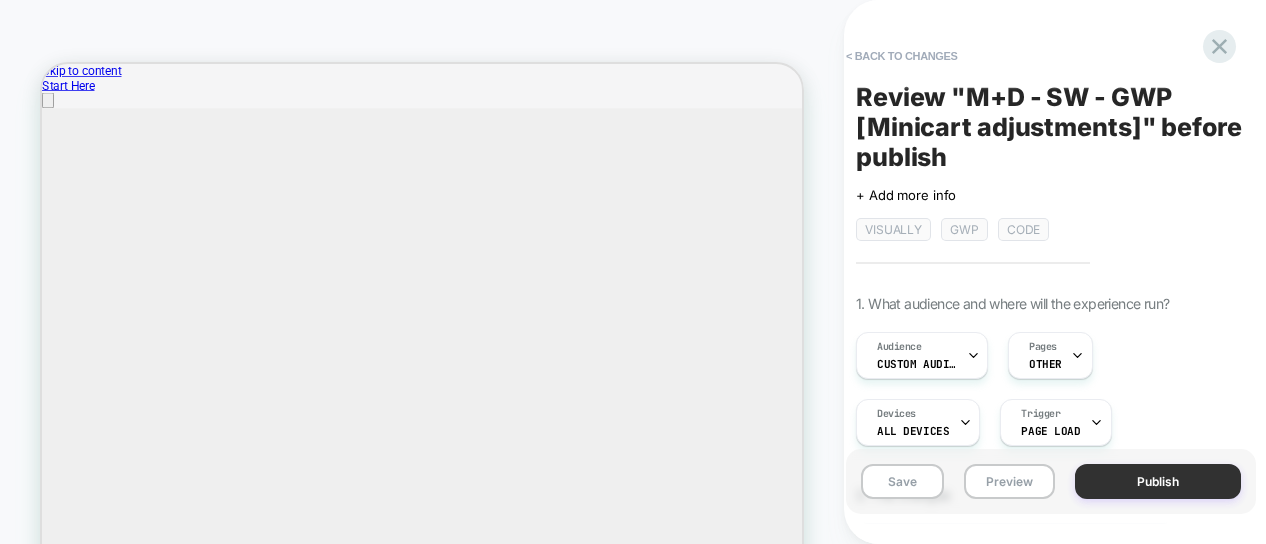 scroll, scrollTop: 0, scrollLeft: 2, axis: horizontal 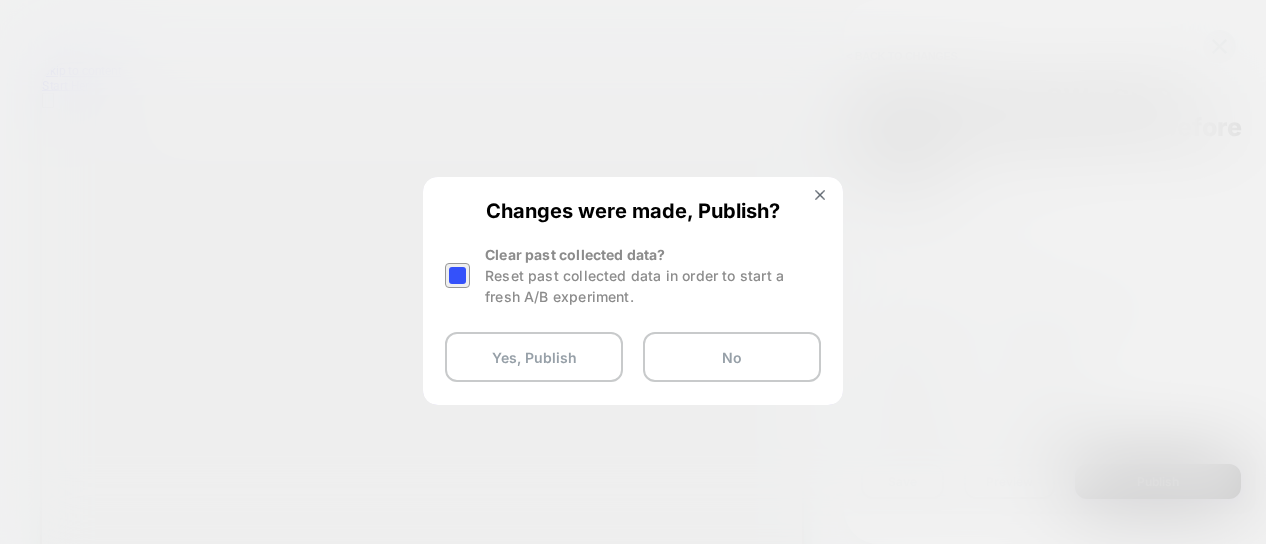 click at bounding box center [457, 275] 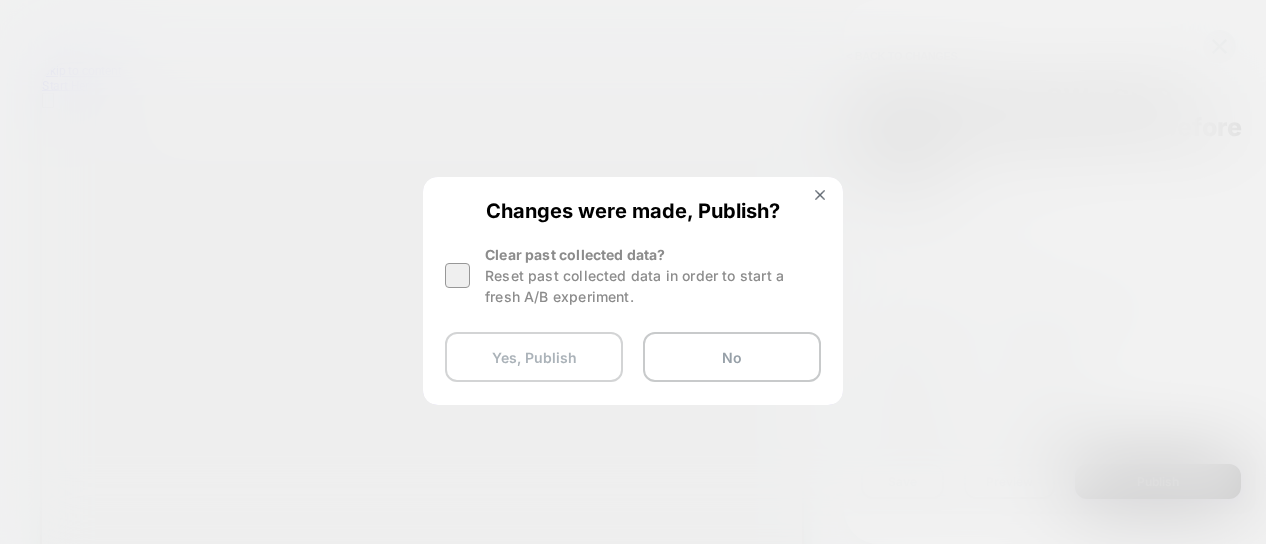 click on "Yes, Publish" at bounding box center (534, 357) 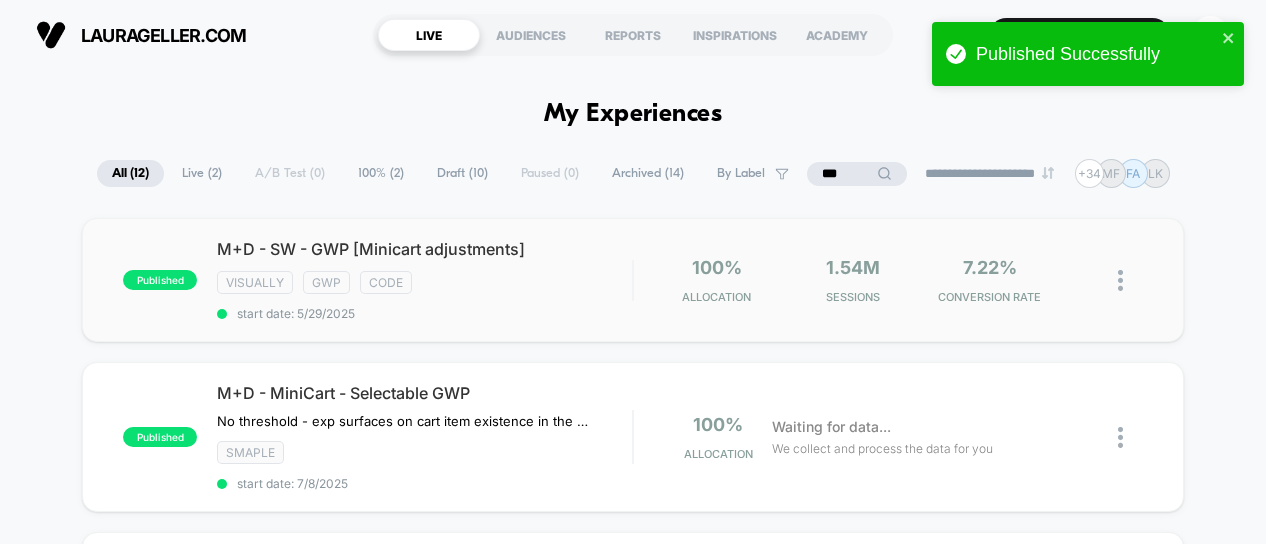 click on "published M+D - SW - GWP [Minicart adjustments] visually gwp code start date: 5/29/2025 100% Allocation 1.54M Sessions 7.22% CONVERSION RATE" at bounding box center (632, 280) 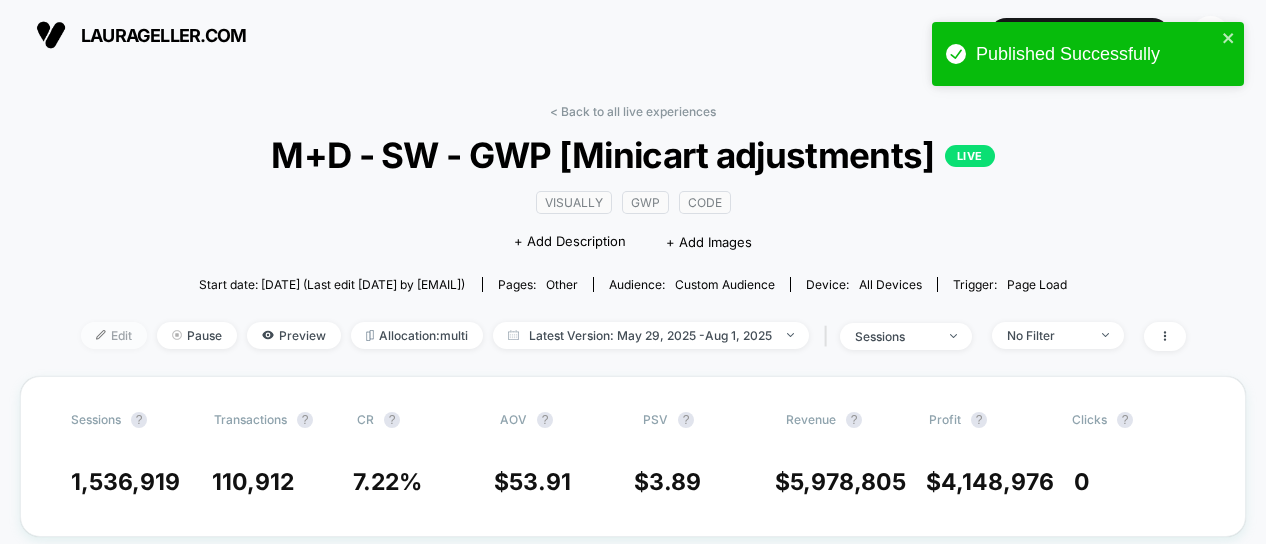 click on "Edit" at bounding box center (114, 335) 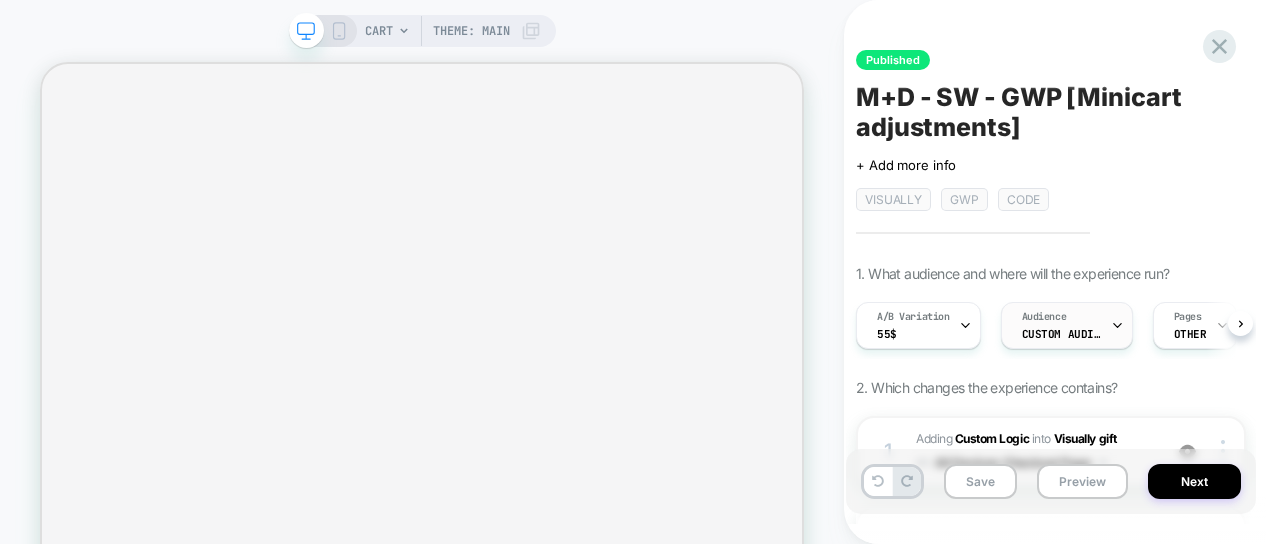 scroll, scrollTop: 0, scrollLeft: 1, axis: horizontal 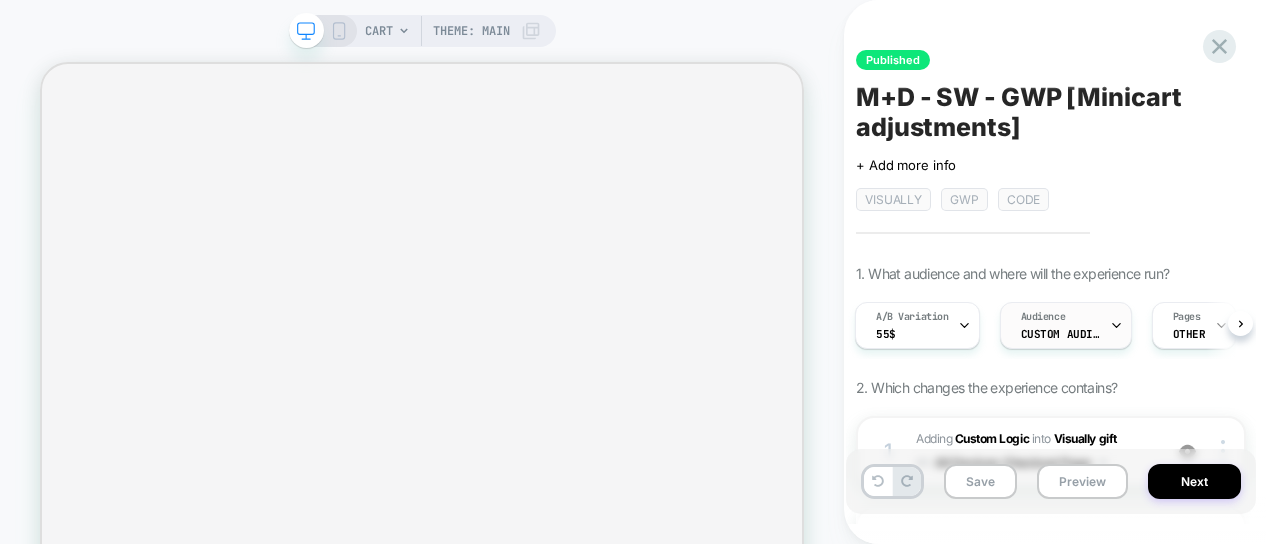 click on "Custom Audience" at bounding box center (1061, 334) 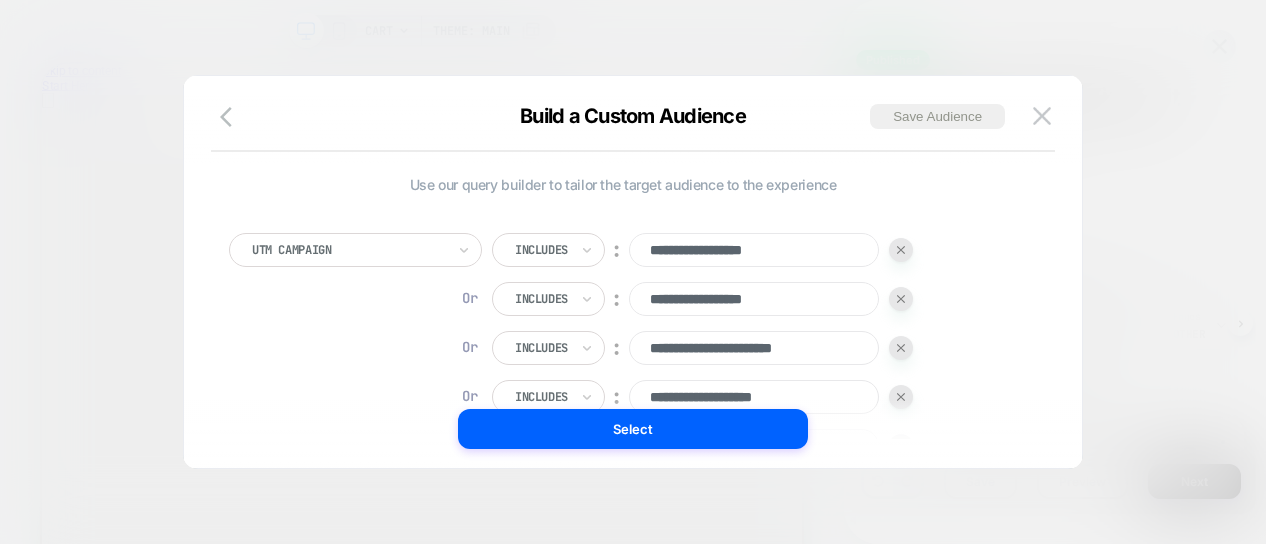 scroll, scrollTop: 0, scrollLeft: 0, axis: both 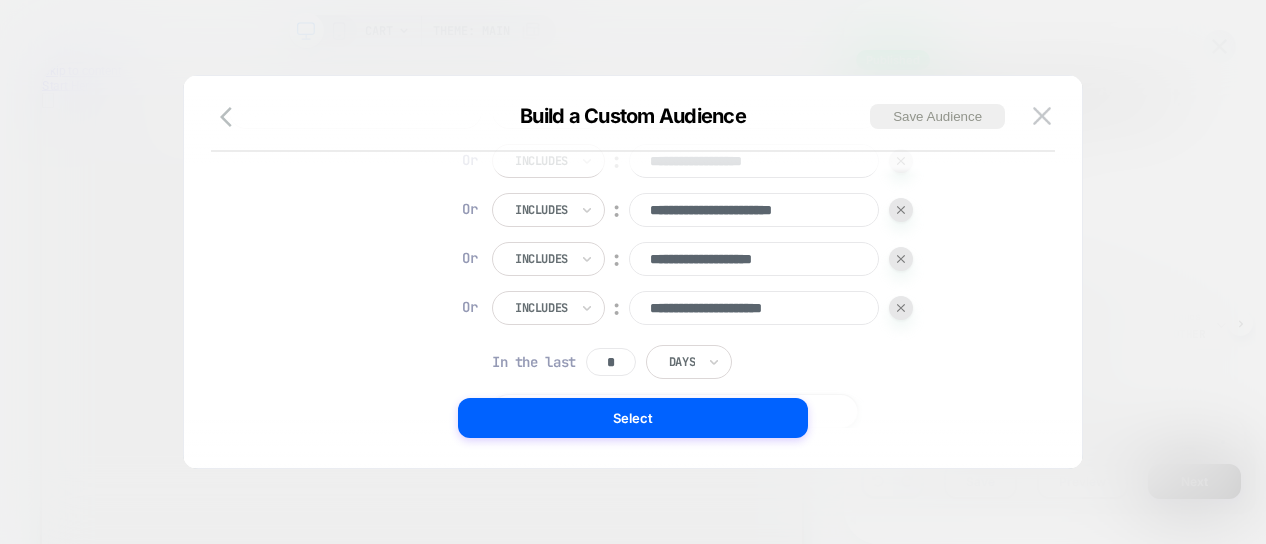 click at bounding box center (901, 308) 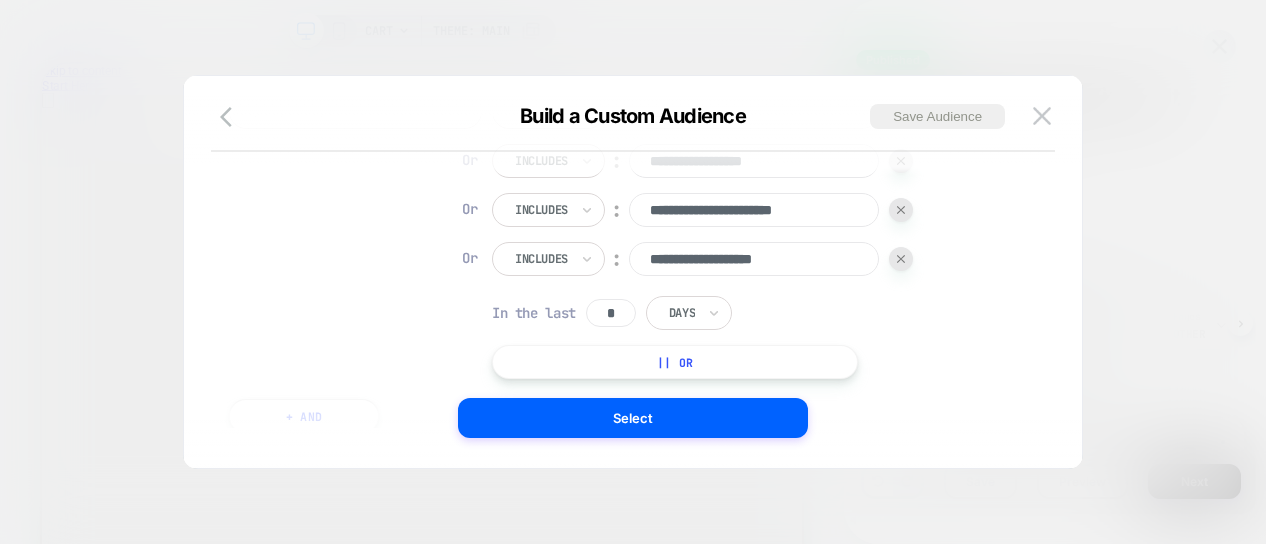 click on "**********" at bounding box center (702, 259) 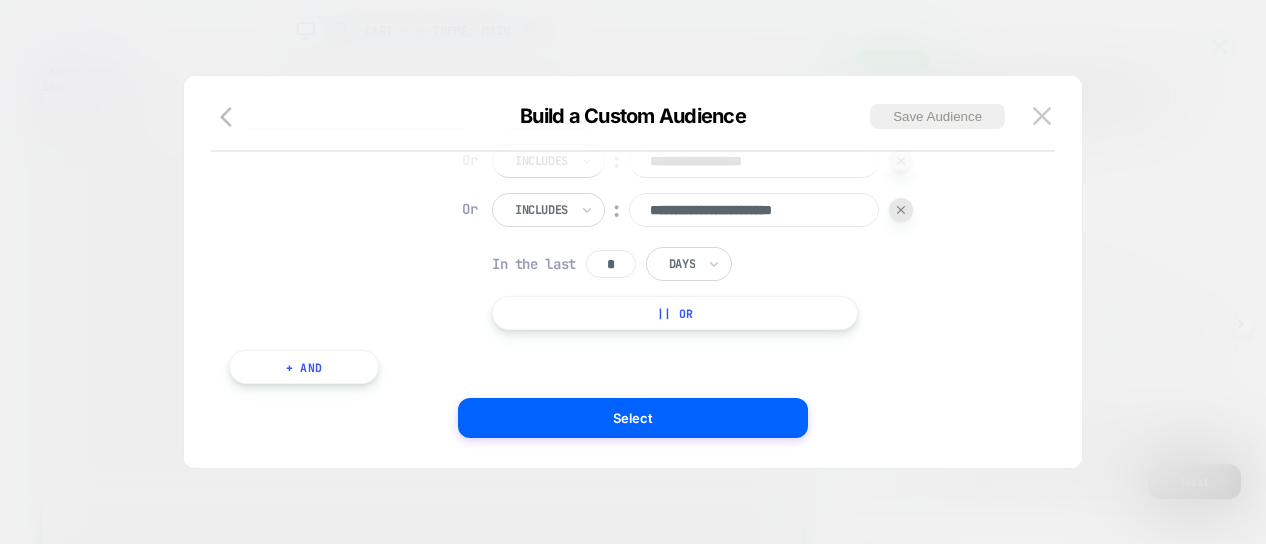 scroll, scrollTop: 0, scrollLeft: 0, axis: both 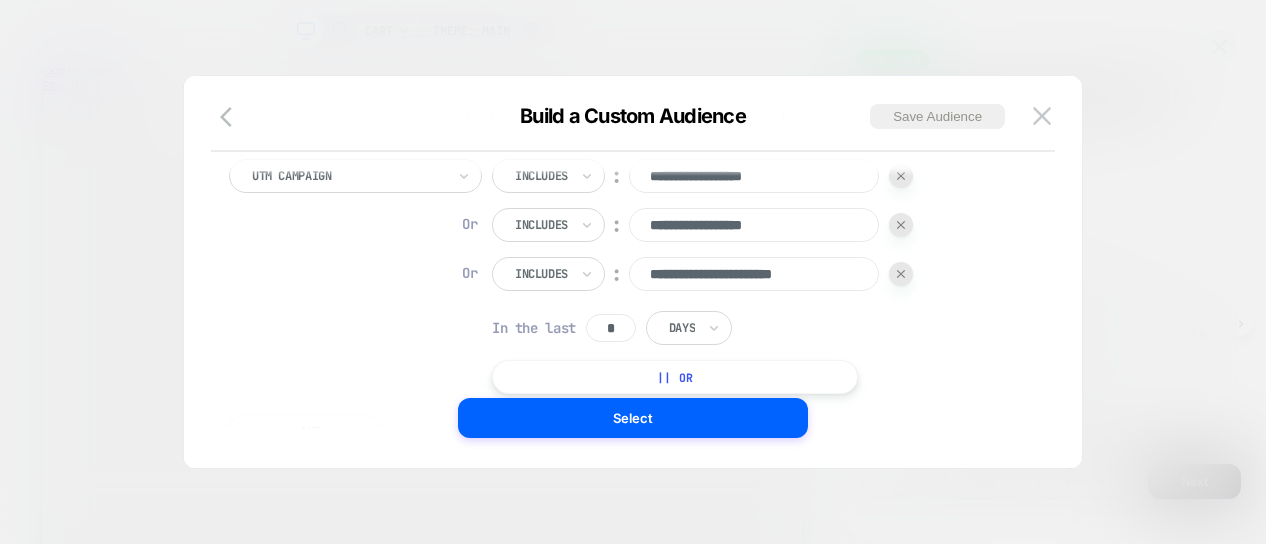 click at bounding box center (901, 274) 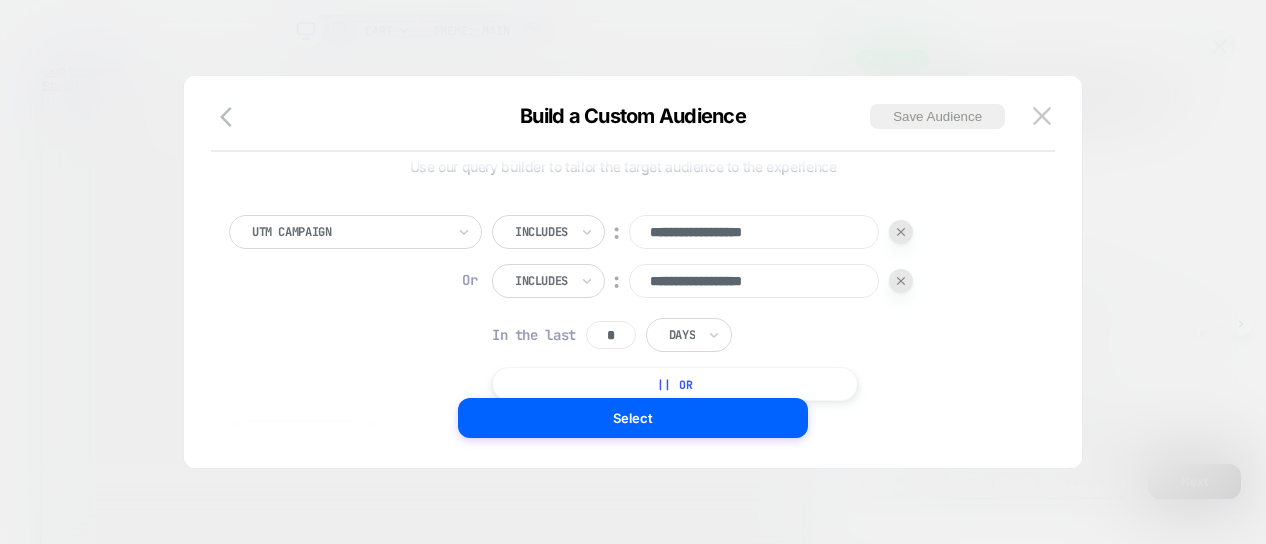 scroll, scrollTop: 2, scrollLeft: 0, axis: vertical 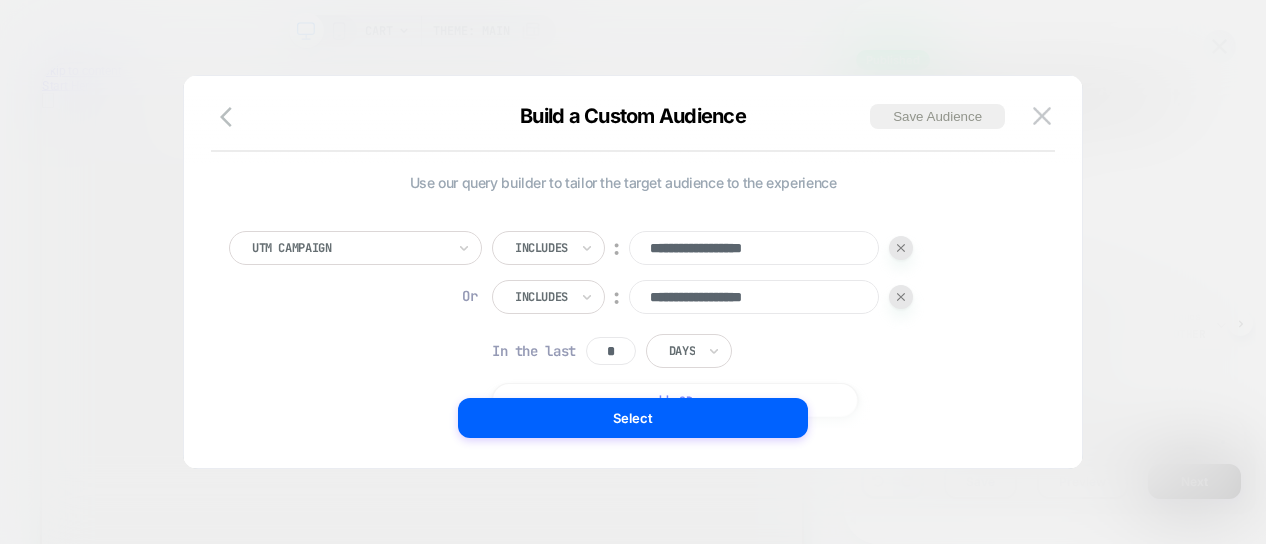 click at bounding box center (901, 297) 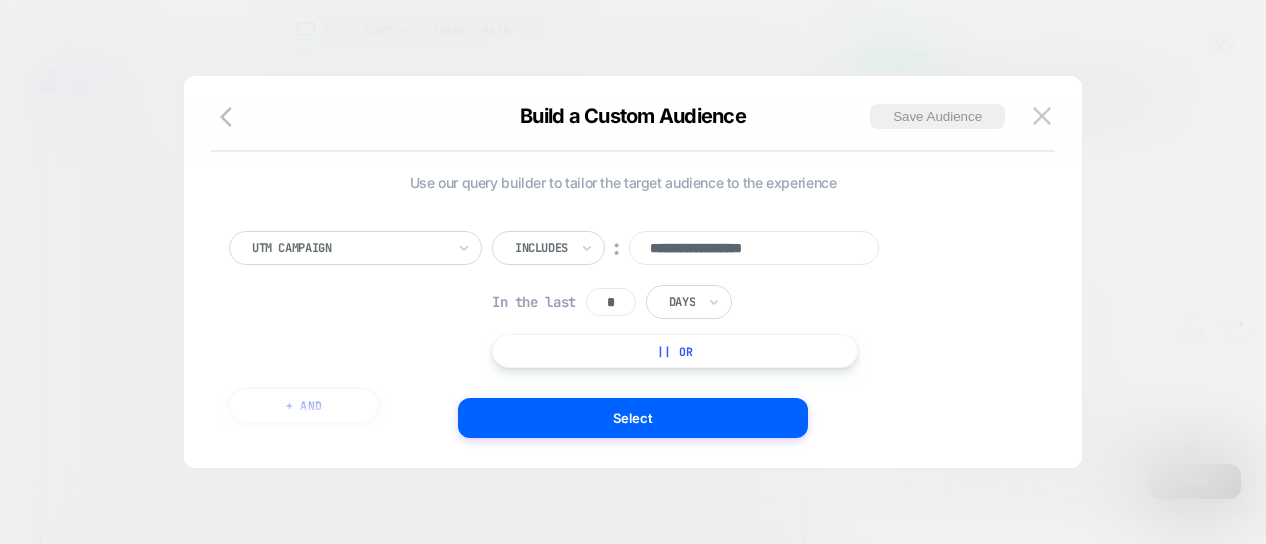 drag, startPoint x: 830, startPoint y: 249, endPoint x: 655, endPoint y: 243, distance: 175.10283 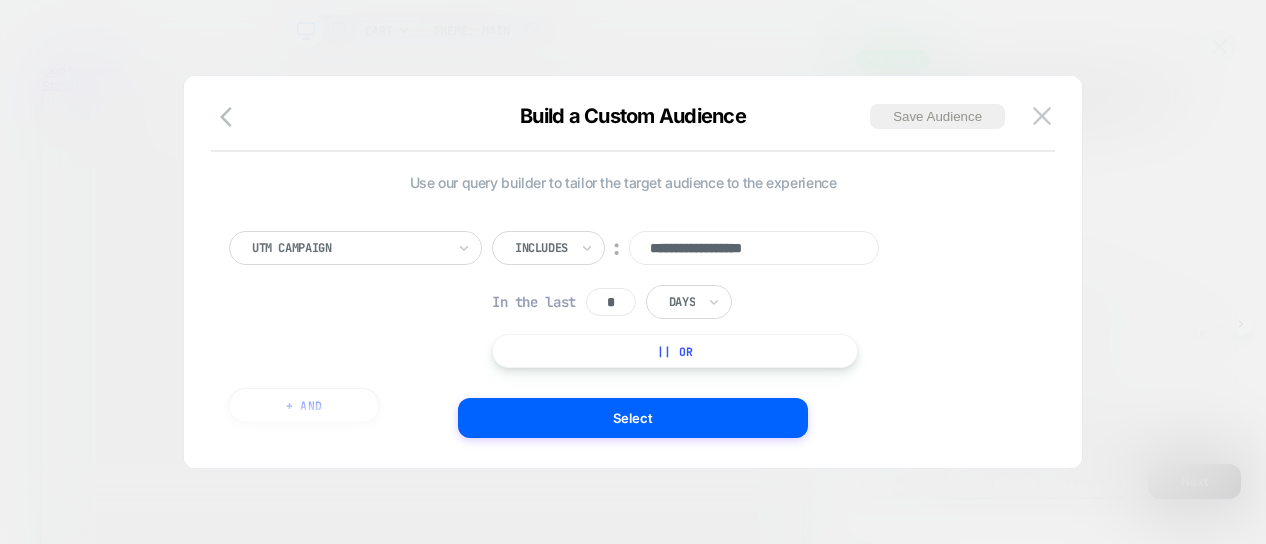 drag, startPoint x: 655, startPoint y: 243, endPoint x: 1023, endPoint y: 266, distance: 368.71805 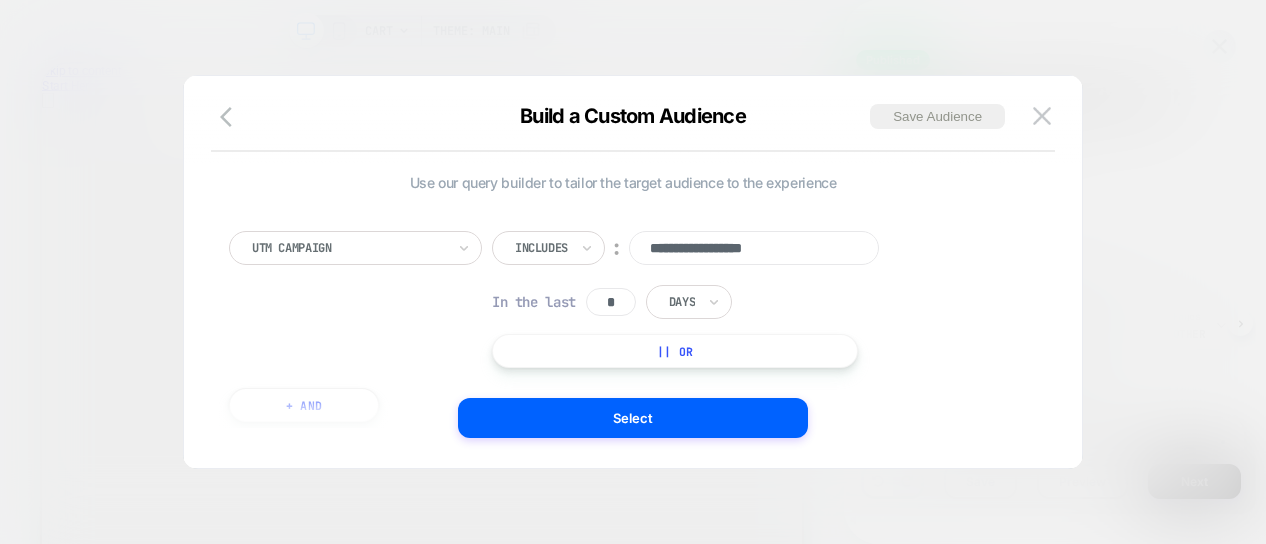 drag, startPoint x: 815, startPoint y: 254, endPoint x: 650, endPoint y: 237, distance: 165.87344 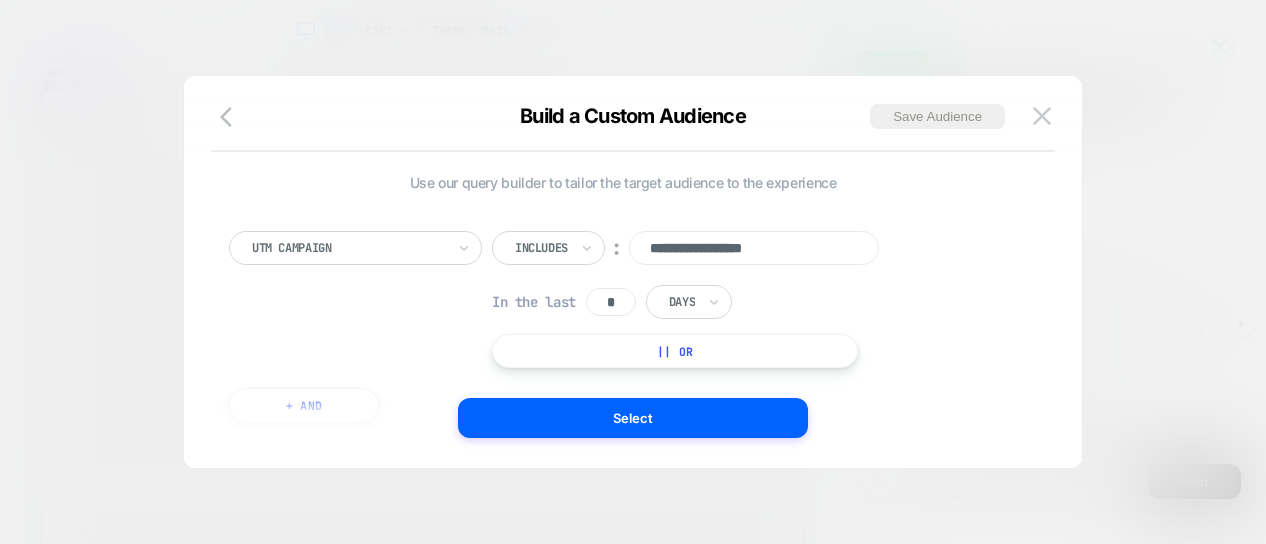 click on "**********" at bounding box center [754, 248] 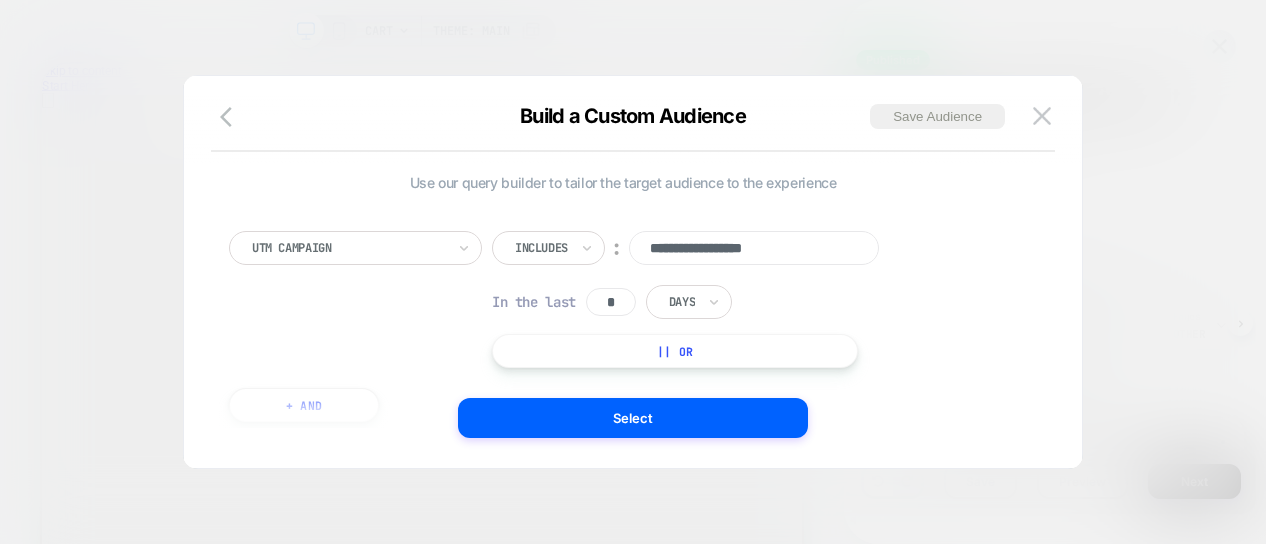 drag, startPoint x: 812, startPoint y: 253, endPoint x: 644, endPoint y: 251, distance: 168.0119 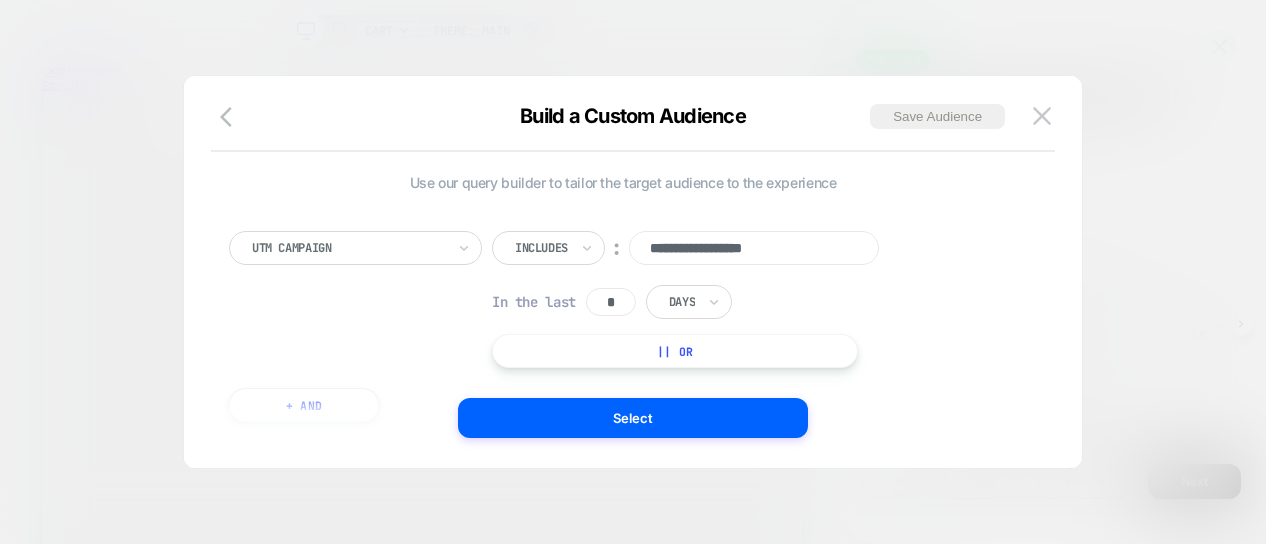 click on "**********" at bounding box center [754, 248] 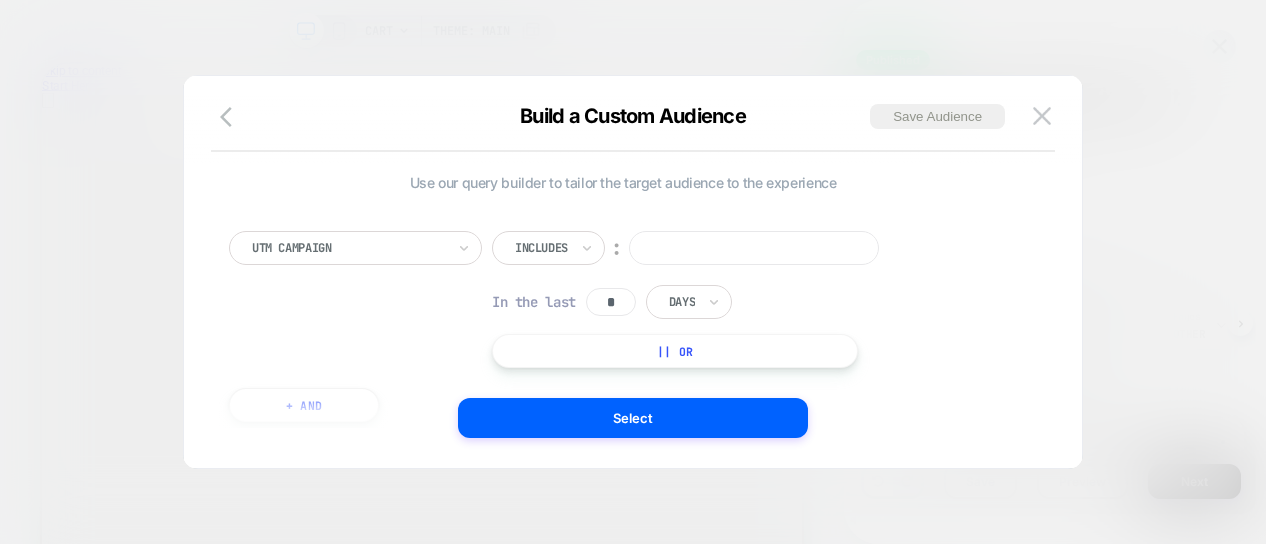 paste on "**********" 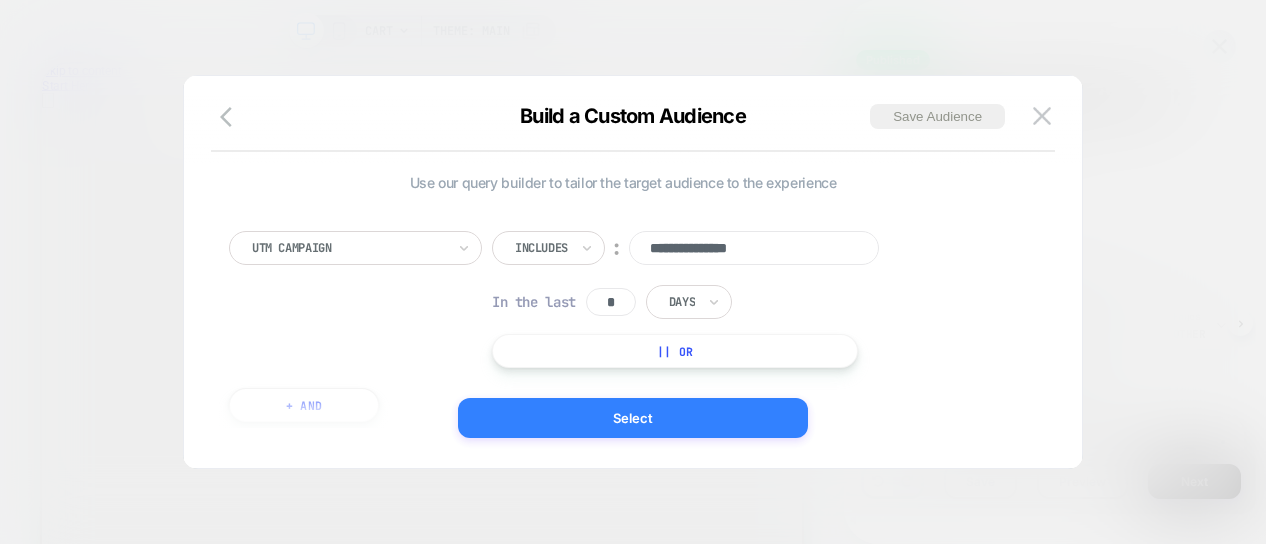type on "**********" 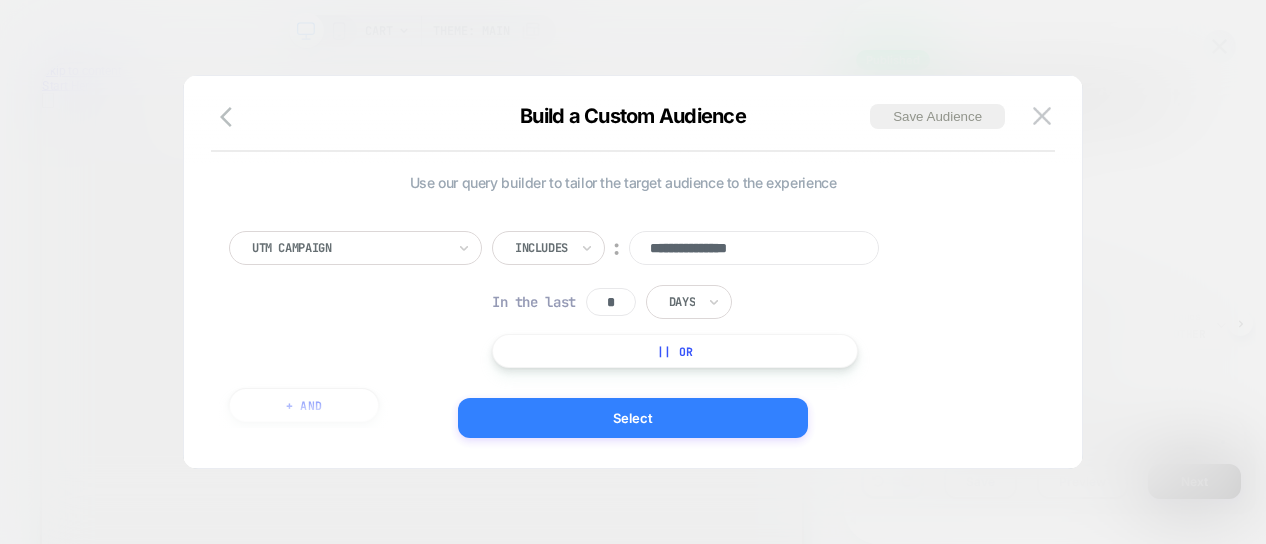 click on "Select" at bounding box center (633, 418) 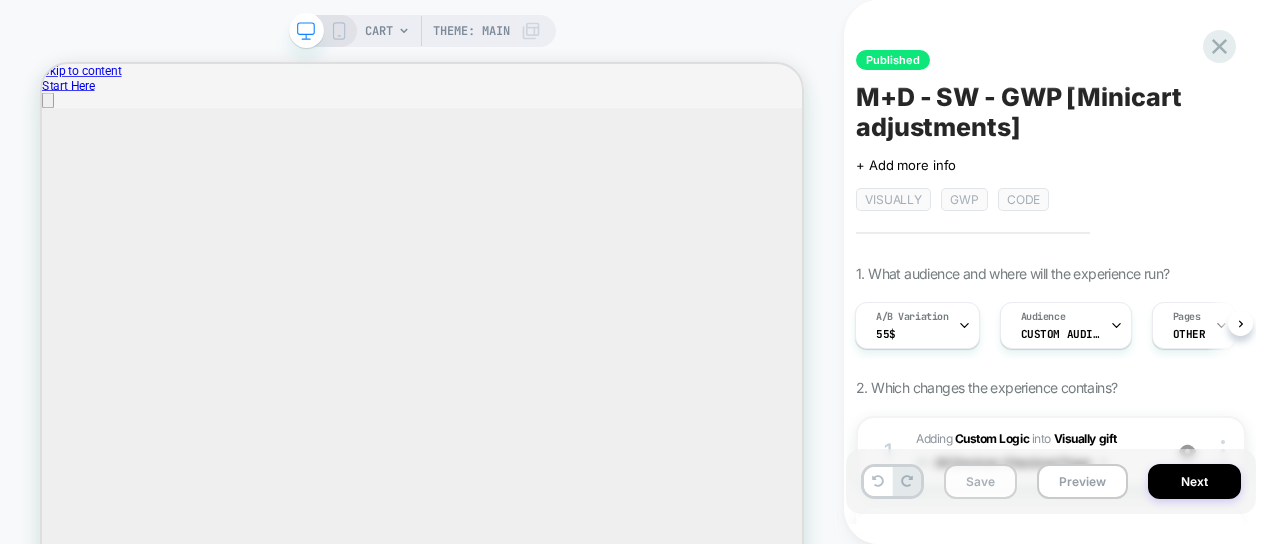 click on "Save" at bounding box center [980, 481] 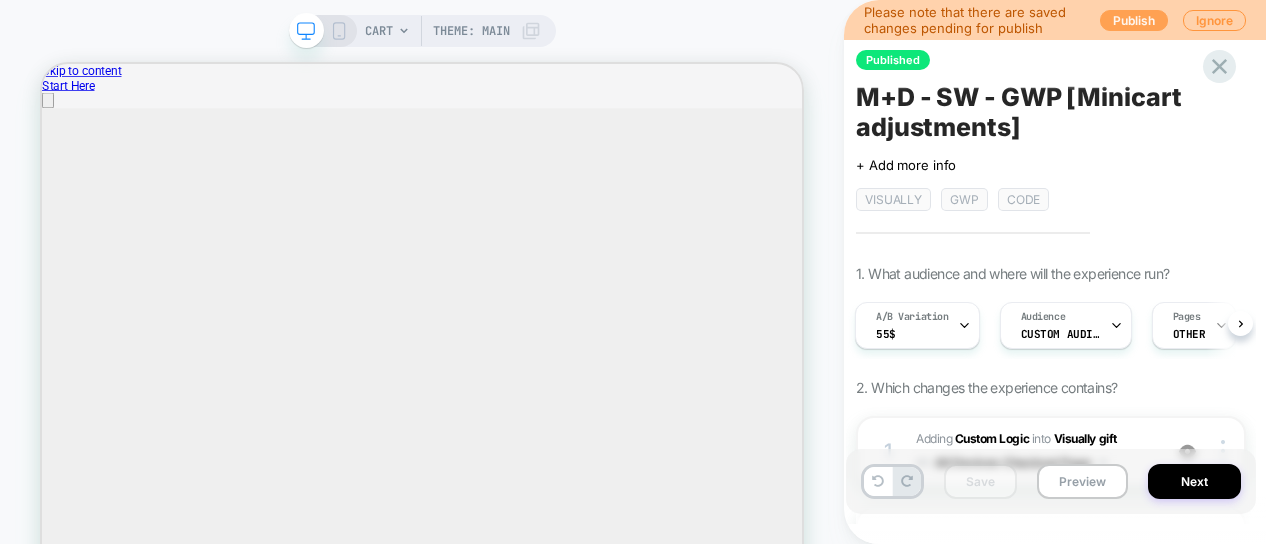 click on "Publish" at bounding box center (1134, 20) 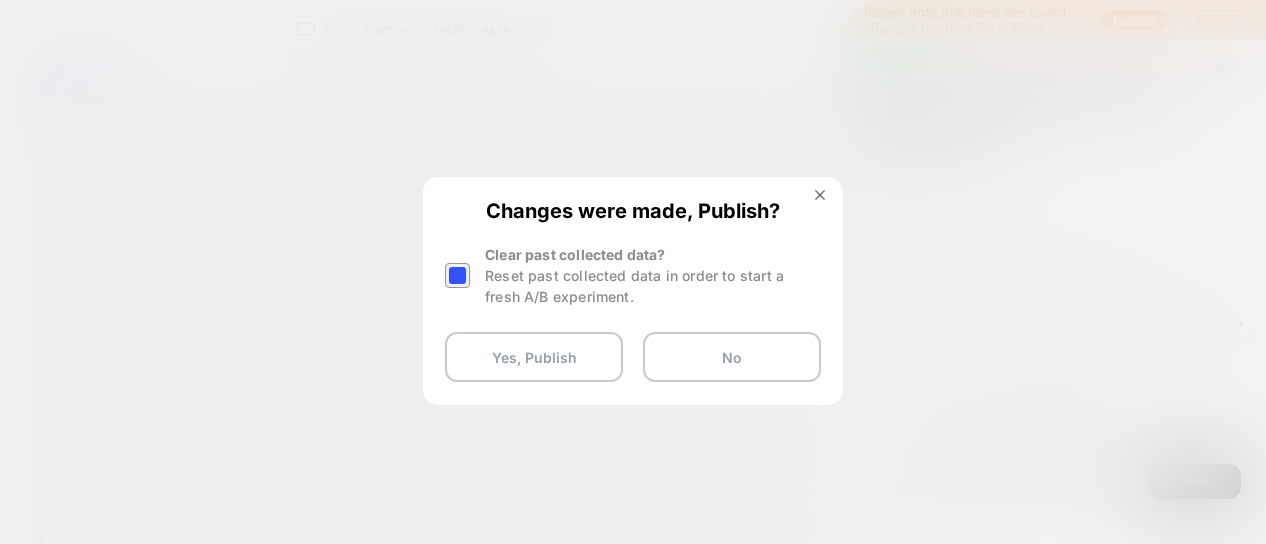 click at bounding box center (457, 275) 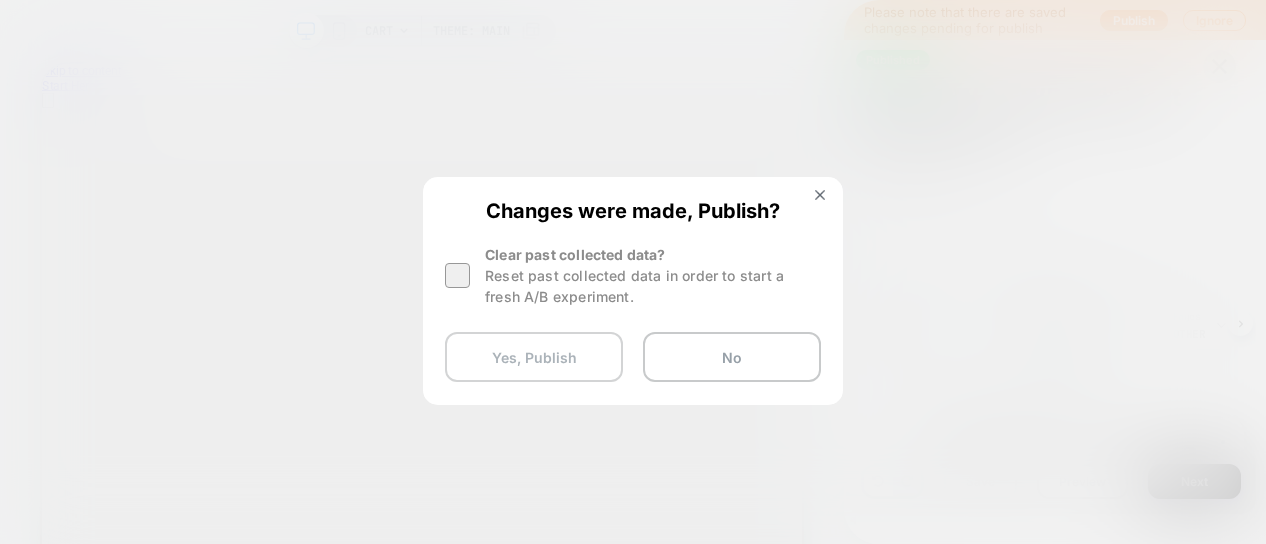 click on "Yes, Publish" at bounding box center [534, 357] 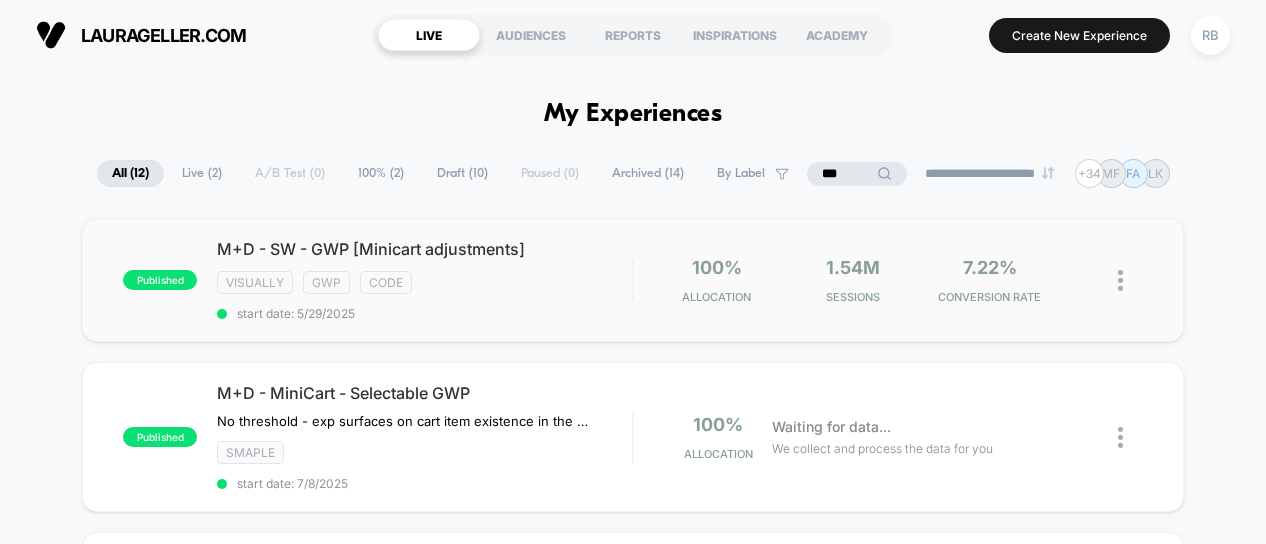 click on "M+D - SW - GWP [Minicart adjustments]" at bounding box center [424, 249] 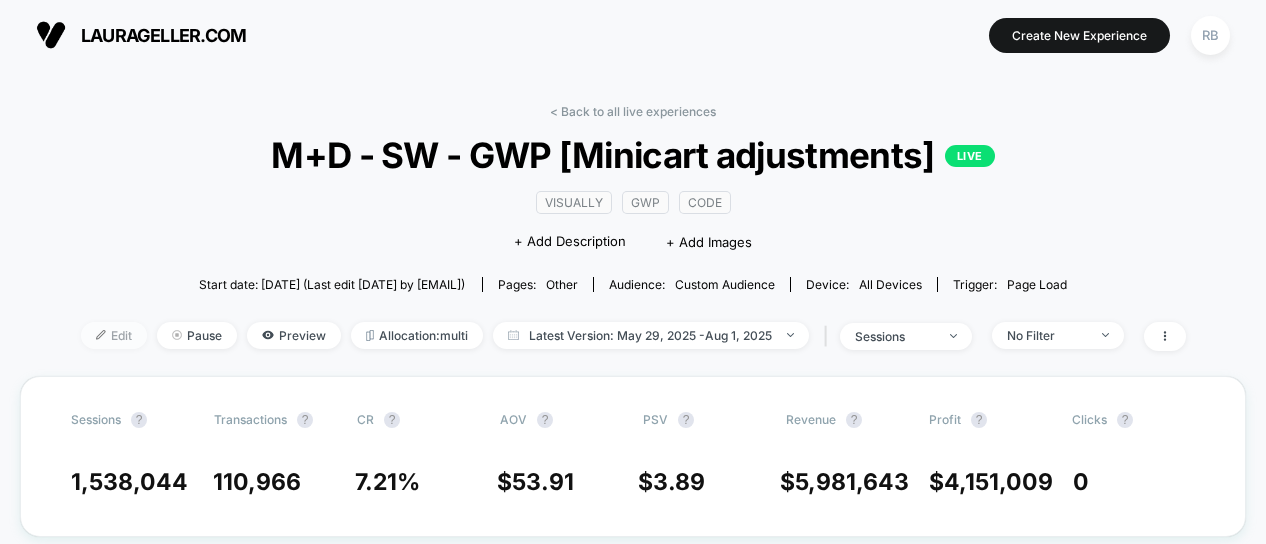 click on "Edit" at bounding box center [114, 335] 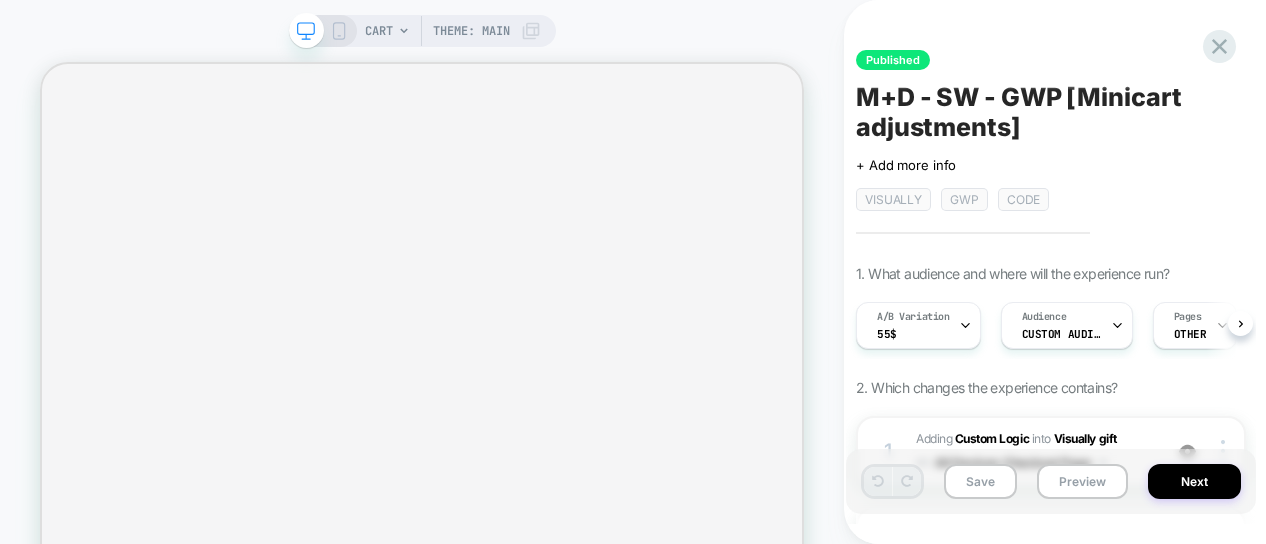 scroll, scrollTop: 0, scrollLeft: 1, axis: horizontal 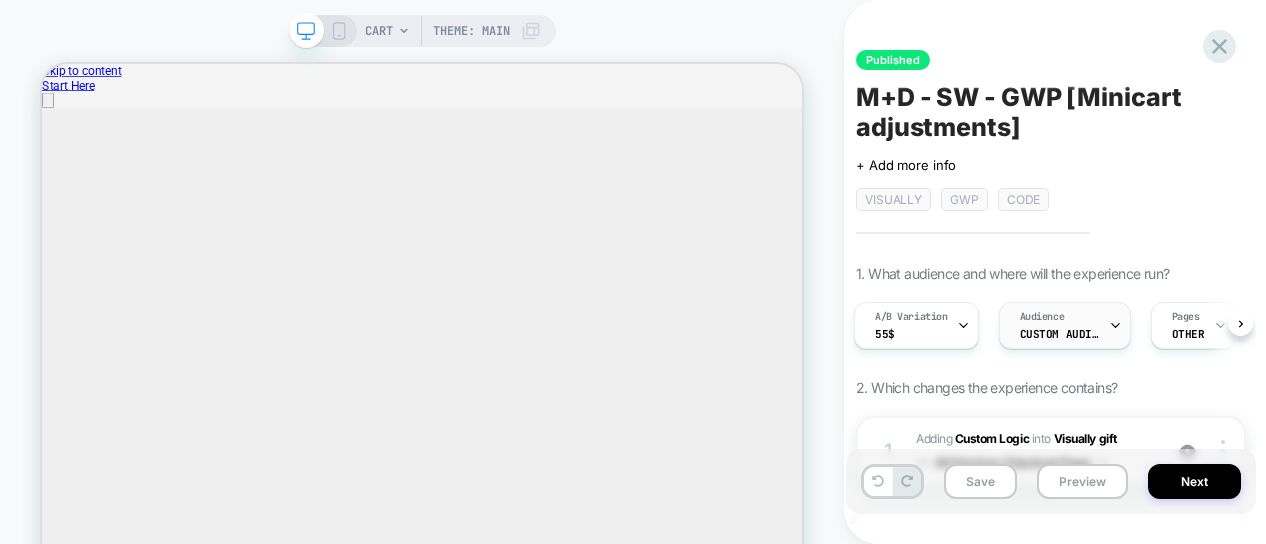 click on "Audience Custom Audience" at bounding box center (1060, 325) 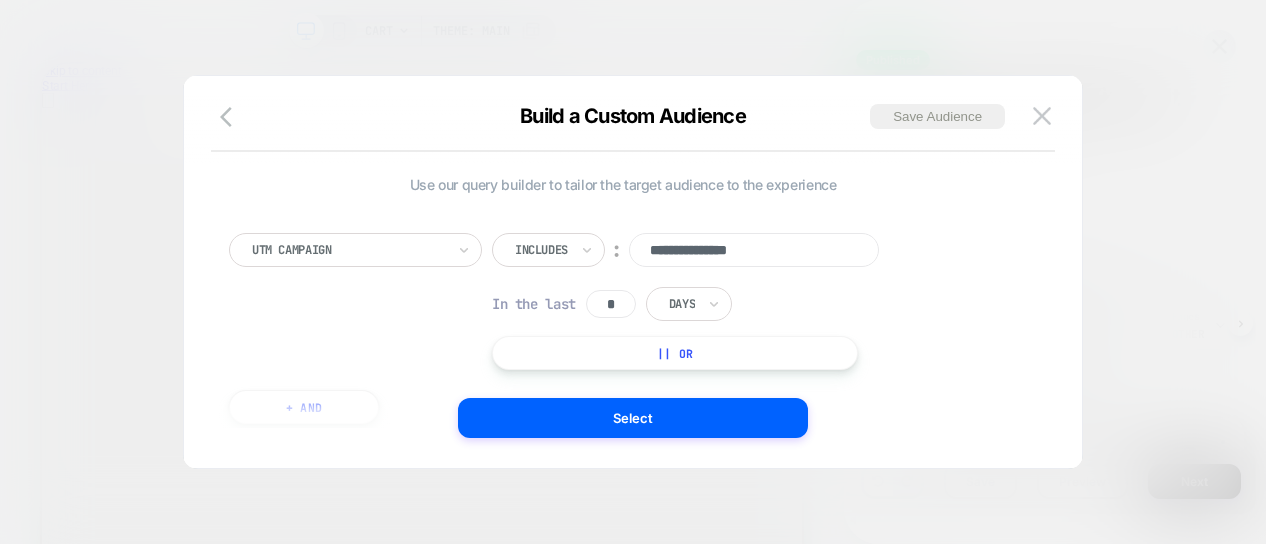 click at bounding box center (633, 272) 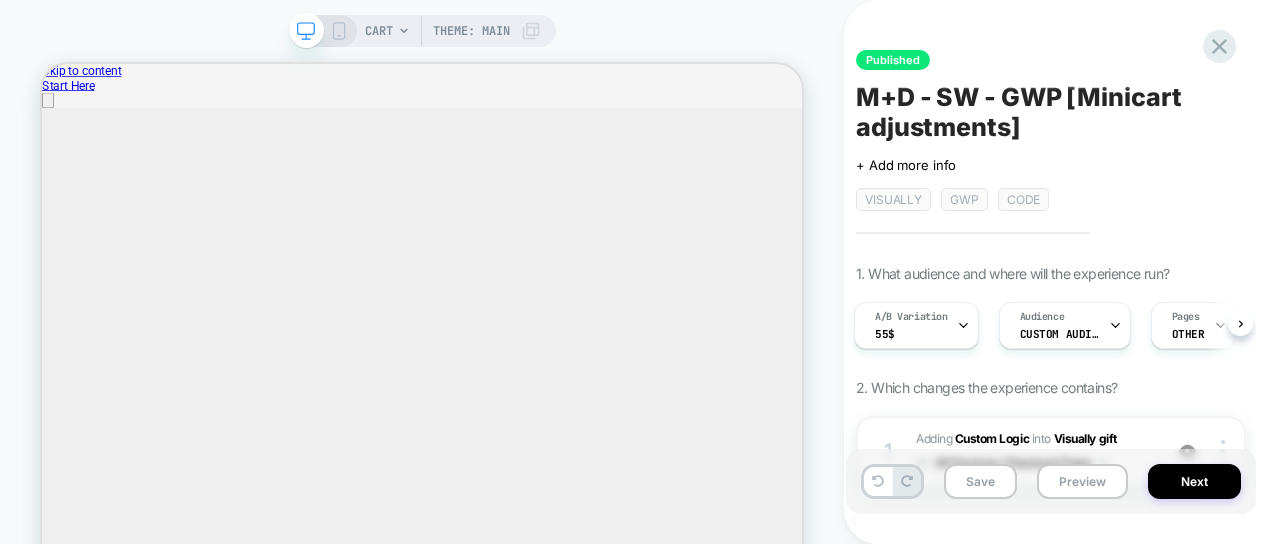 scroll, scrollTop: 248, scrollLeft: 0, axis: vertical 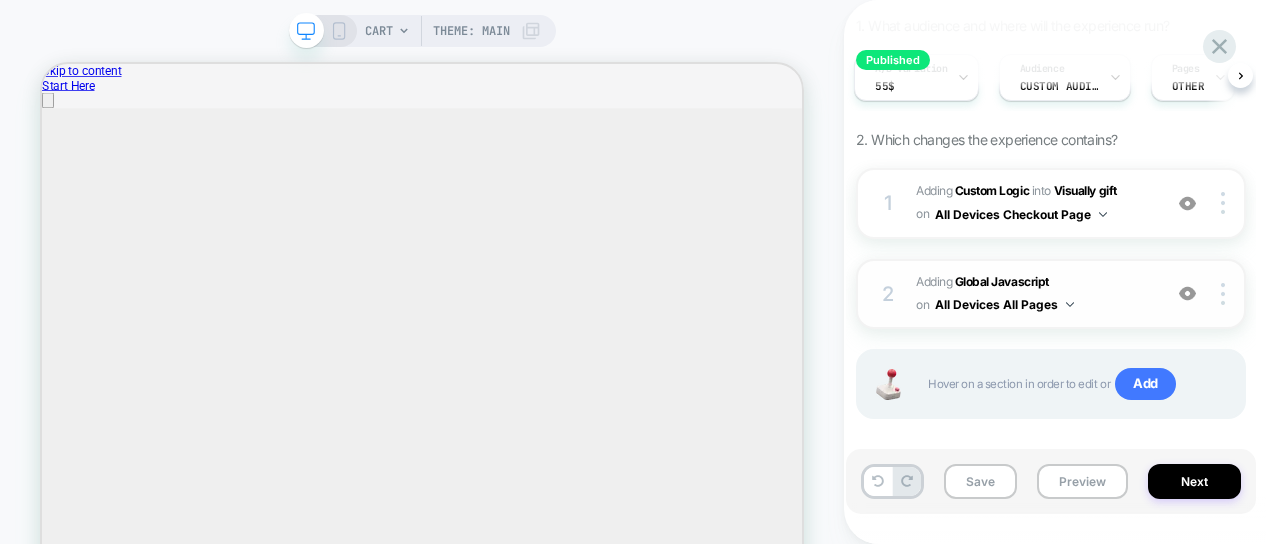 click on "Adding   Global Javascript   on All Devices All Pages" at bounding box center (1033, 294) 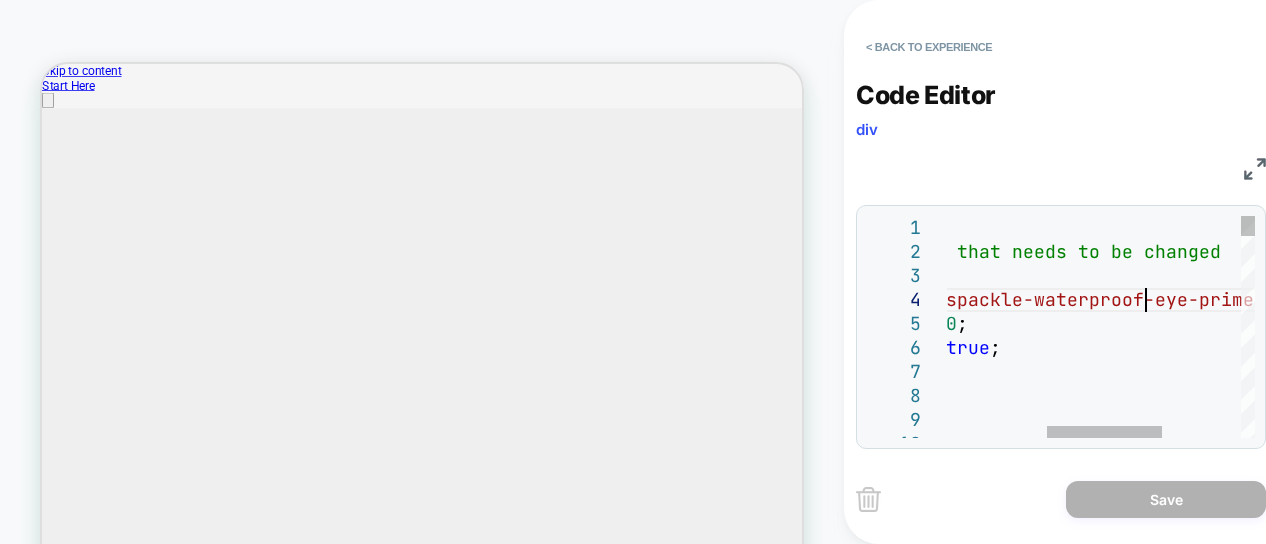 scroll, scrollTop: 0, scrollLeft: 0, axis: both 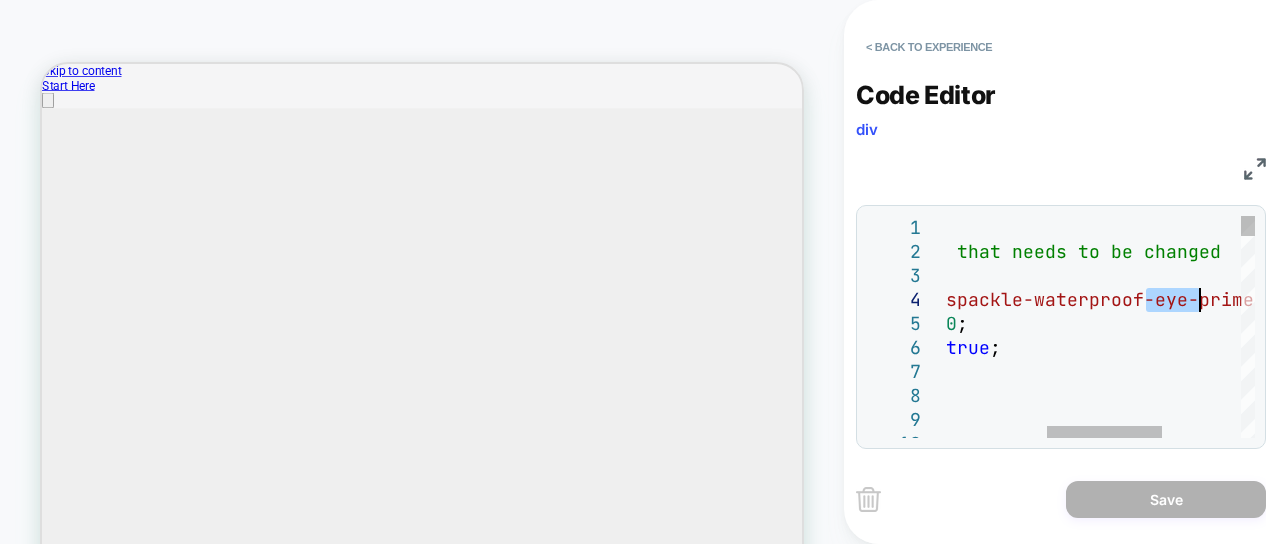 drag, startPoint x: 1151, startPoint y: 296, endPoint x: 1200, endPoint y: 298, distance: 49.0408 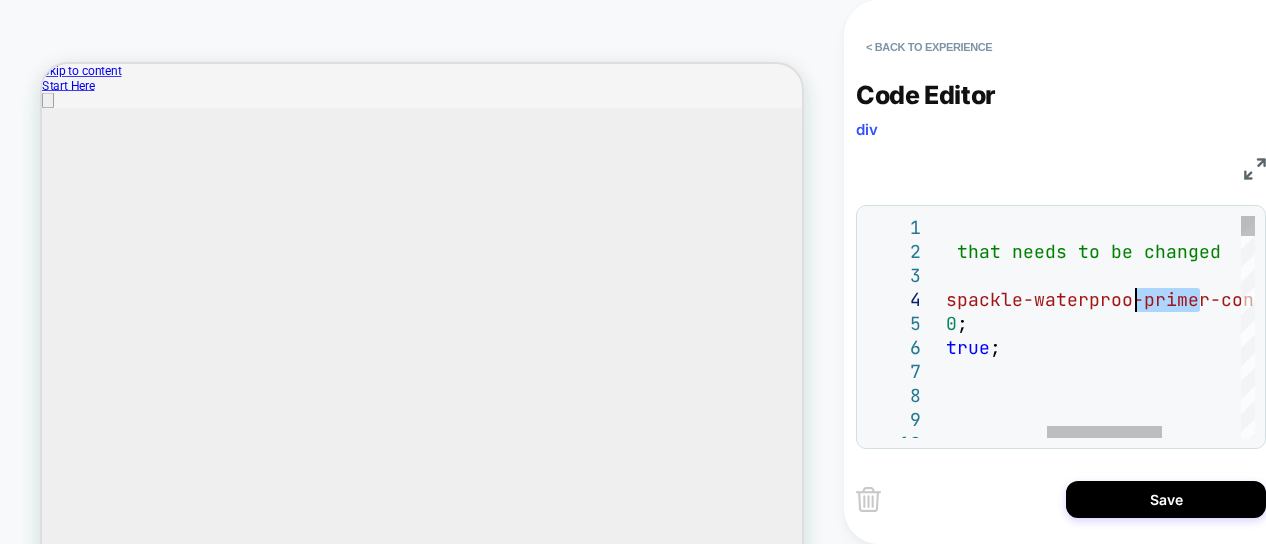 drag, startPoint x: 1200, startPoint y: 299, endPoint x: 1131, endPoint y: 301, distance: 69.02898 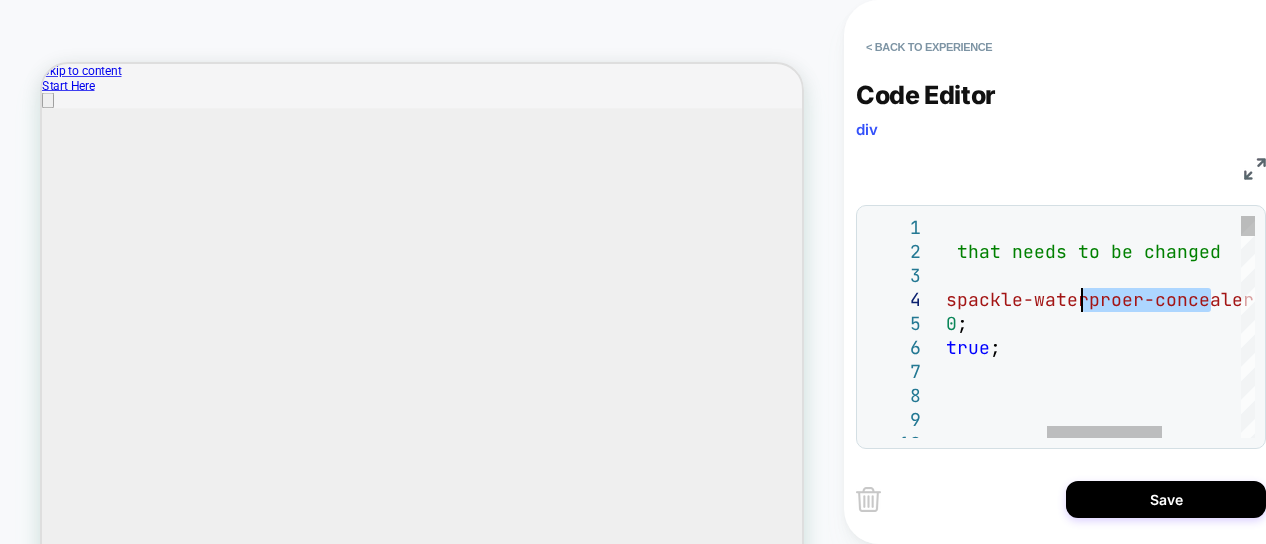 drag, startPoint x: 1208, startPoint y: 304, endPoint x: 1084, endPoint y: 297, distance: 124.197426 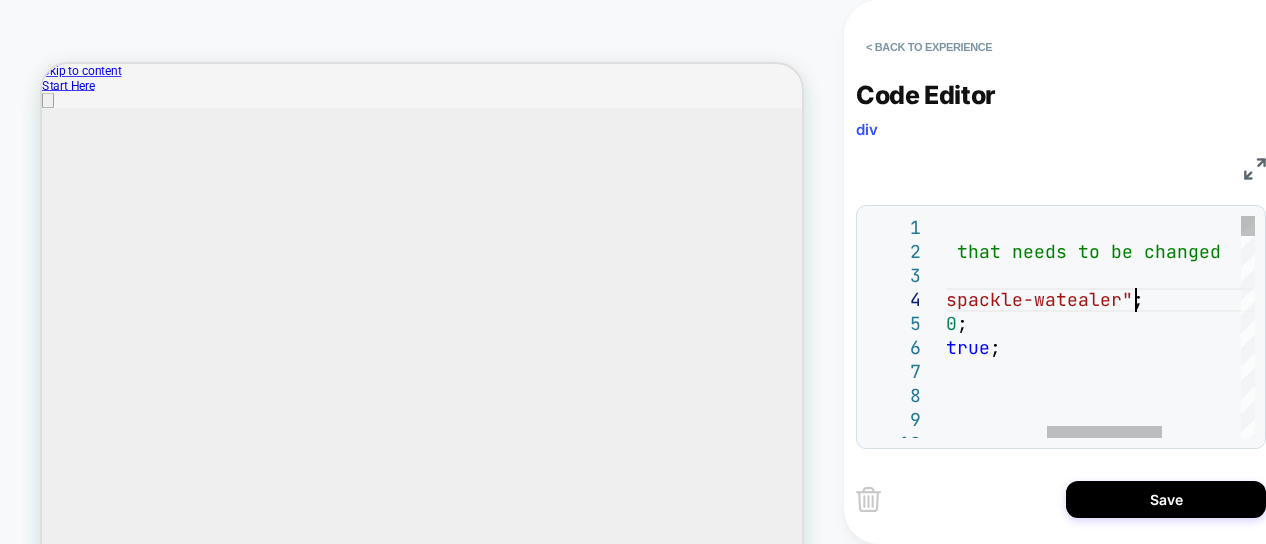 drag, startPoint x: 1136, startPoint y: 305, endPoint x: 990, endPoint y: 303, distance: 146.0137 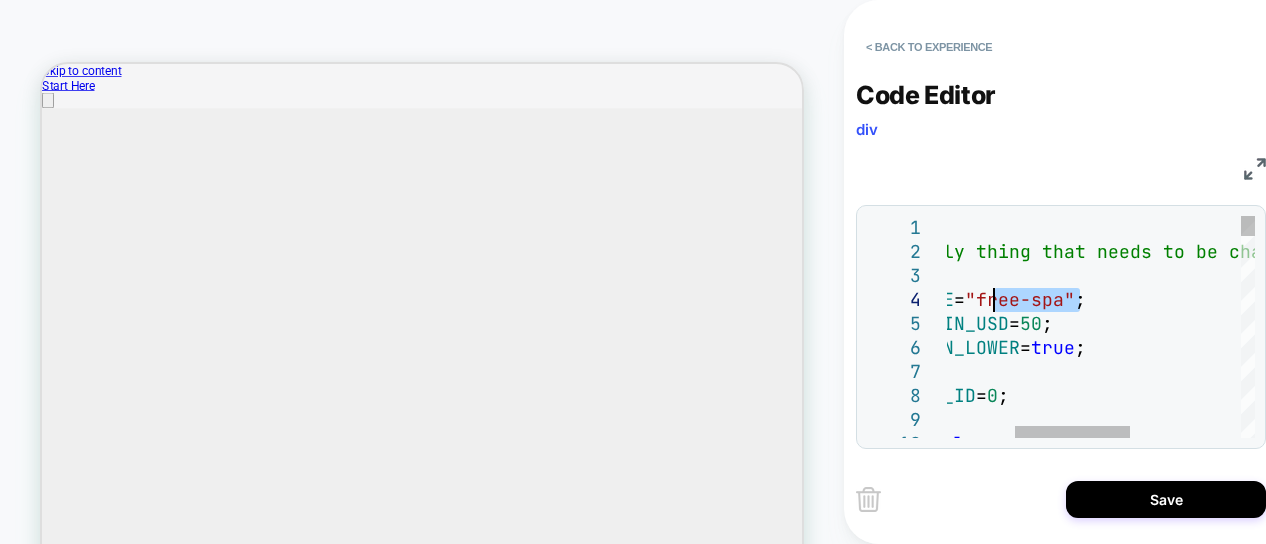 drag, startPoint x: 1082, startPoint y: 303, endPoint x: 990, endPoint y: 305, distance: 92.021736 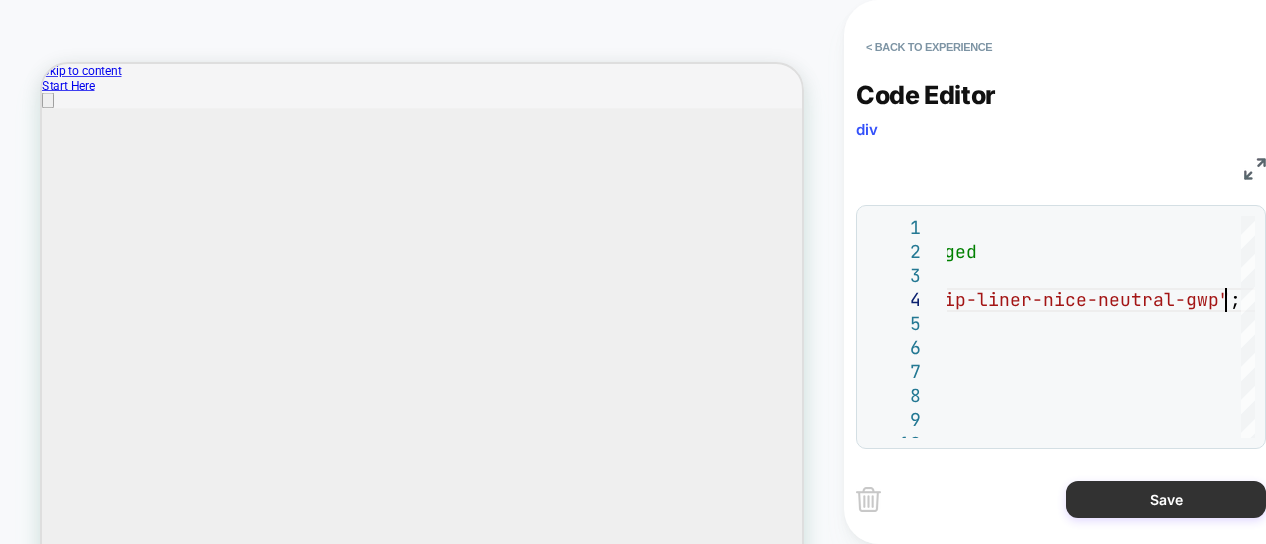 click on "Save" at bounding box center (1166, 499) 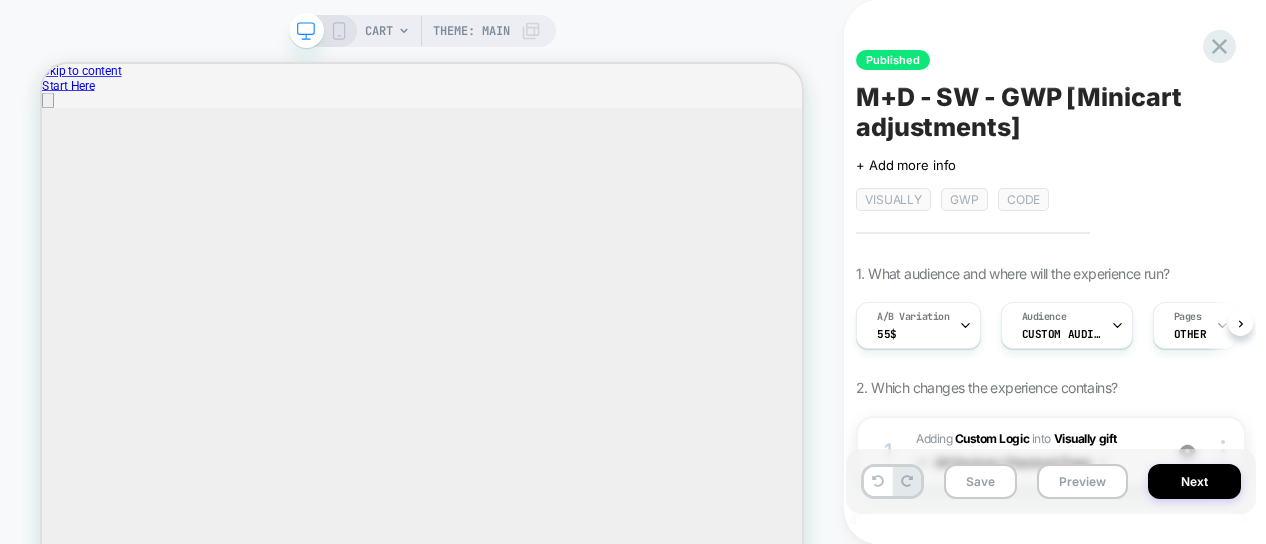 scroll, scrollTop: 0, scrollLeft: 1, axis: horizontal 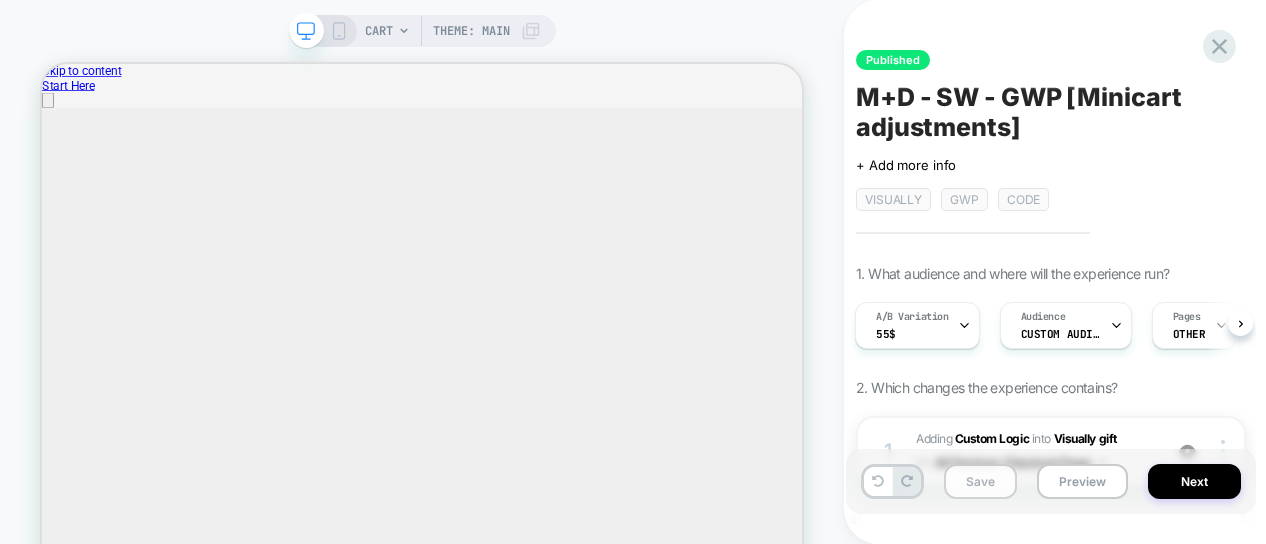 click on "Save" at bounding box center [980, 481] 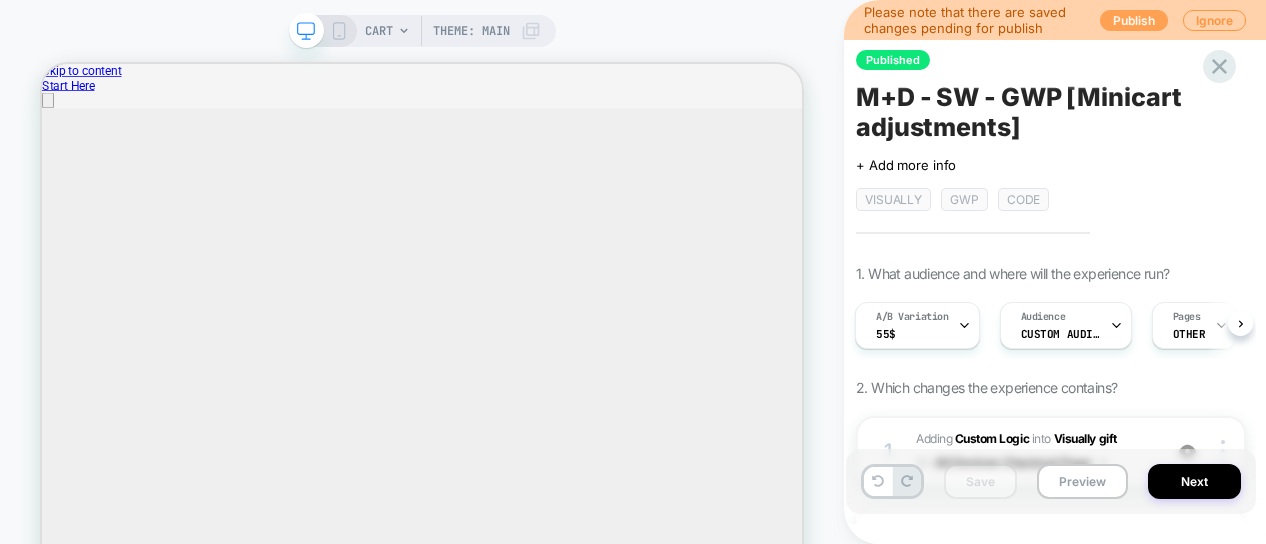 click on "Publish" at bounding box center (1134, 20) 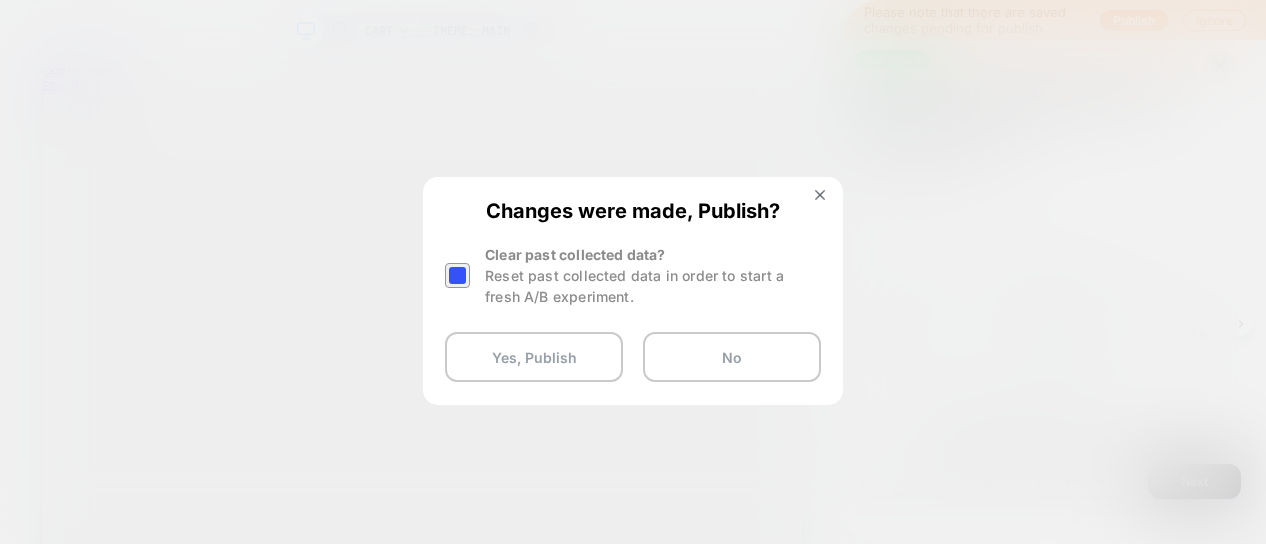 click at bounding box center [457, 275] 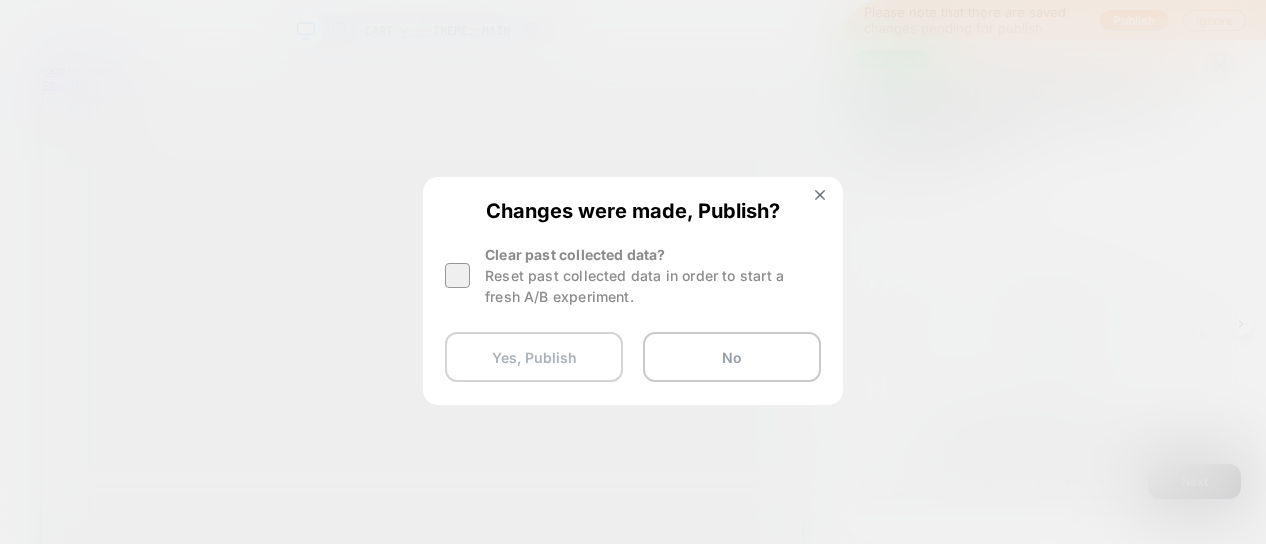 click on "Yes, Publish" at bounding box center (534, 357) 